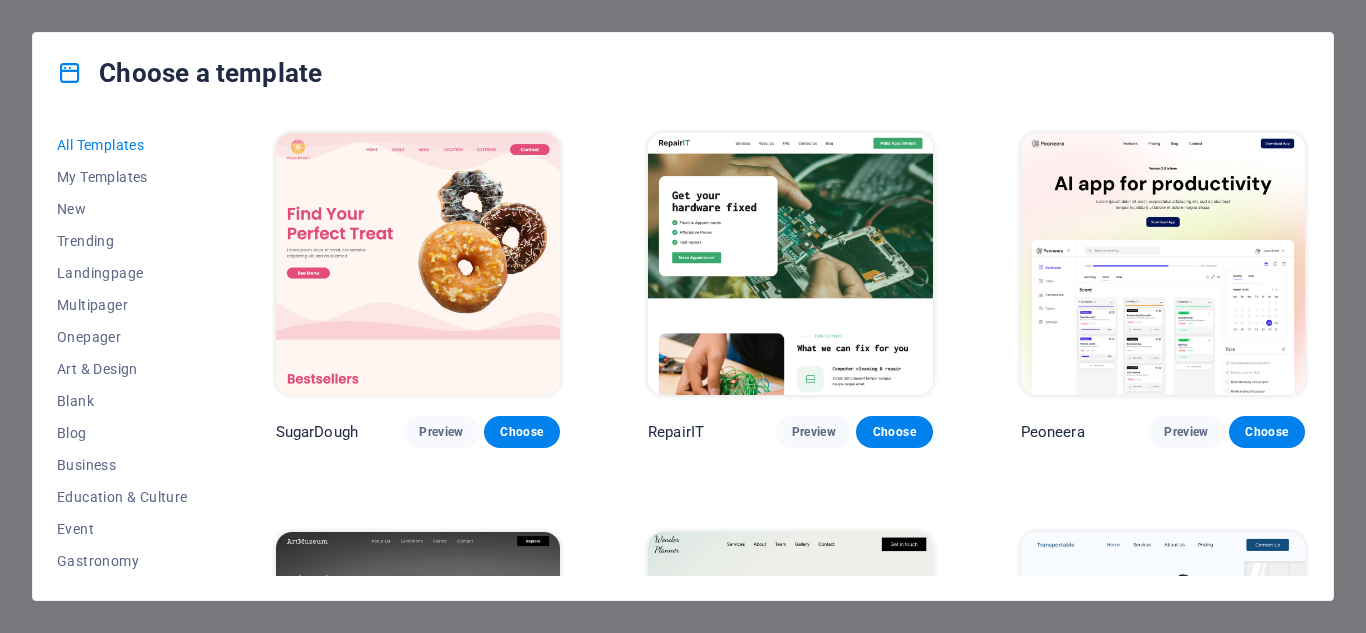 scroll, scrollTop: 0, scrollLeft: 0, axis: both 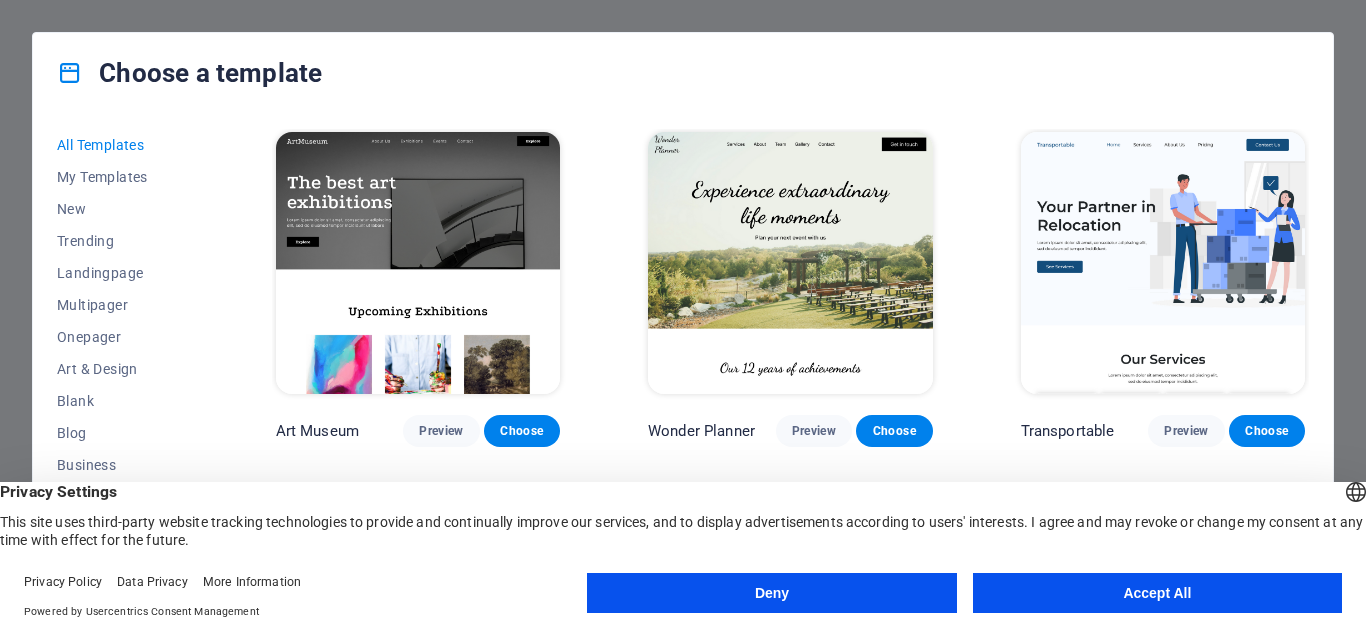 click on "Accept All" at bounding box center (1157, 593) 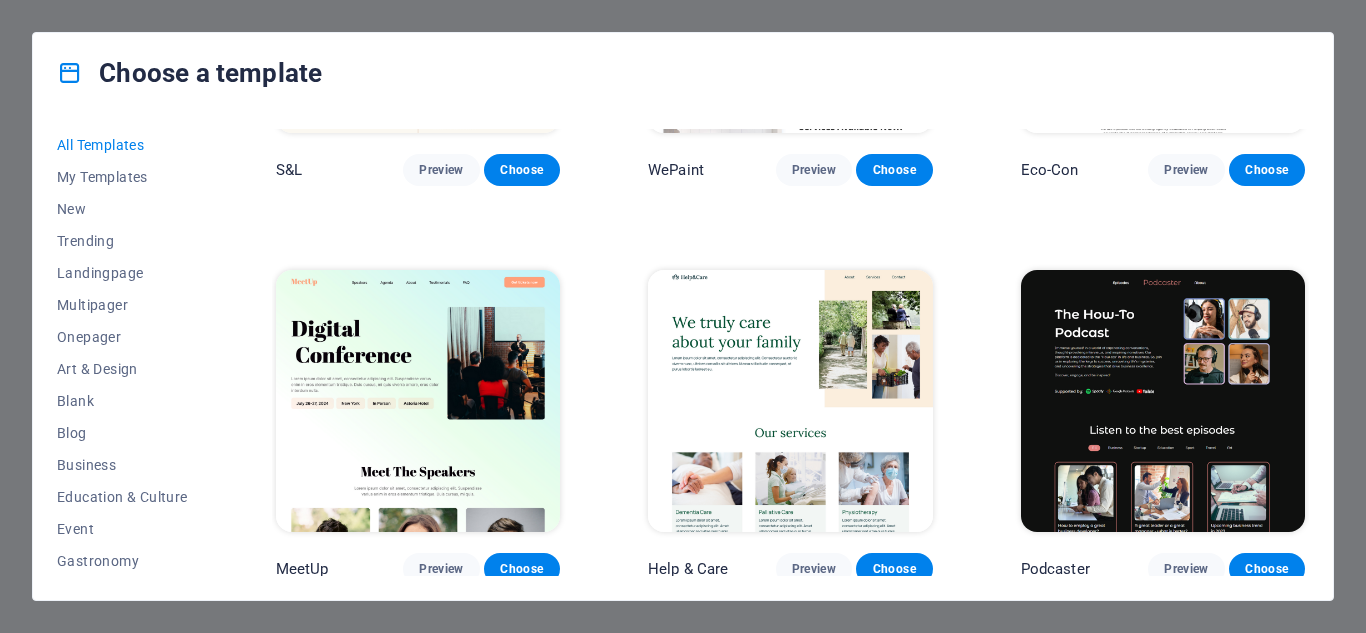 scroll, scrollTop: 1000, scrollLeft: 0, axis: vertical 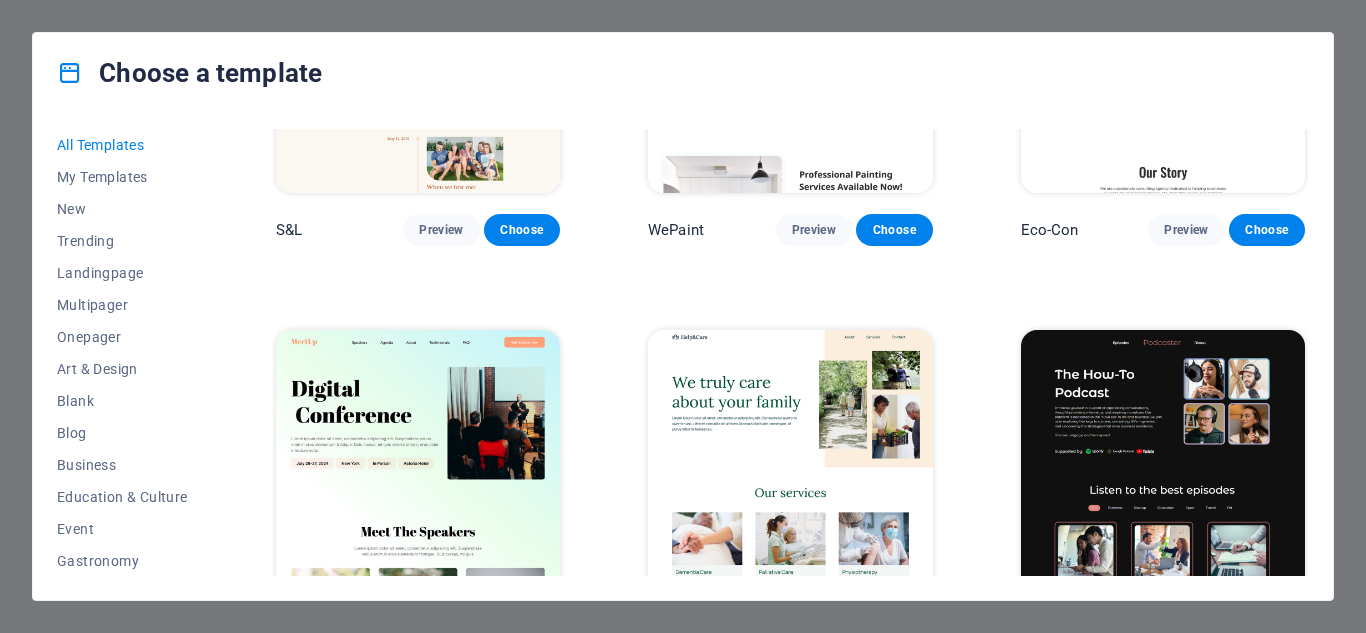 click at bounding box center [418, 461] 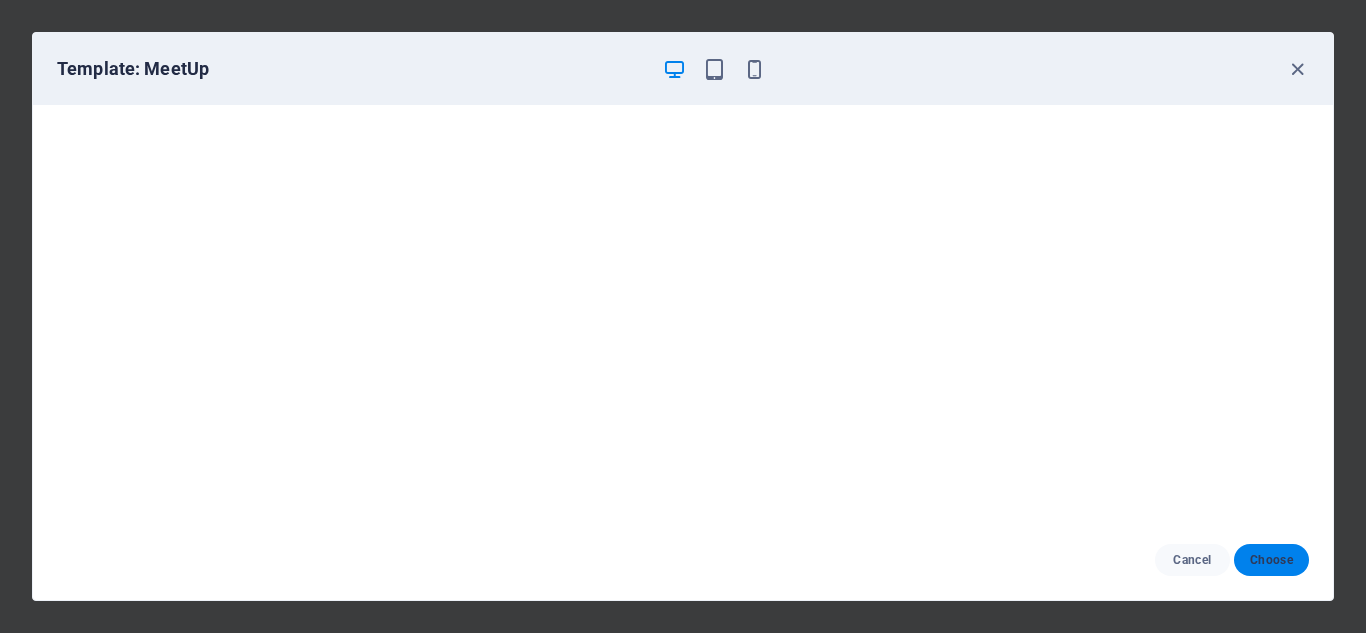 click on "Choose" at bounding box center (1271, 560) 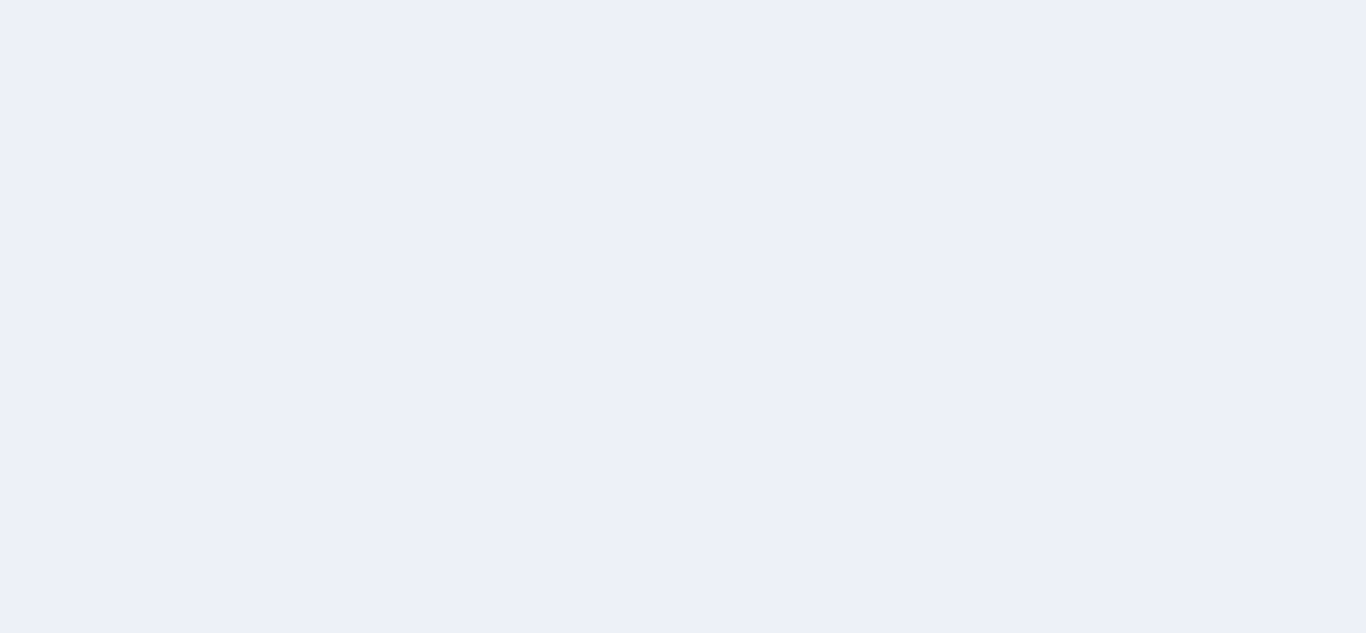 scroll, scrollTop: 0, scrollLeft: 0, axis: both 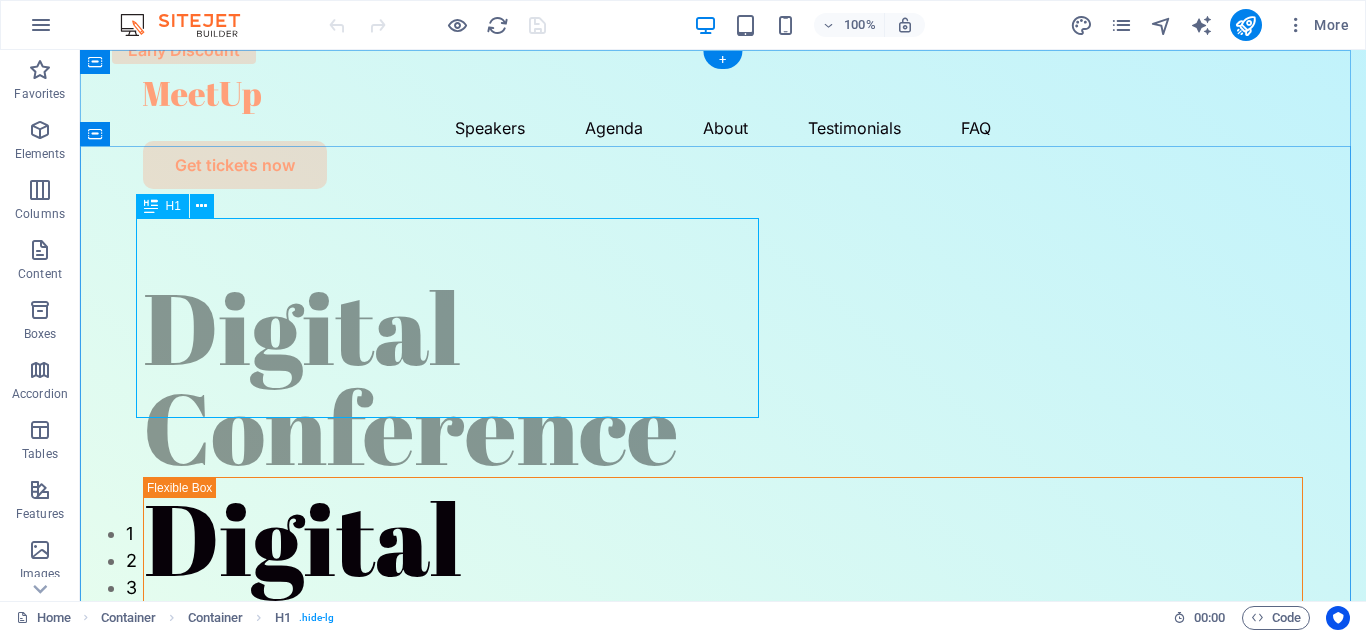 click on "Digital      Conference" at bounding box center (723, 377) 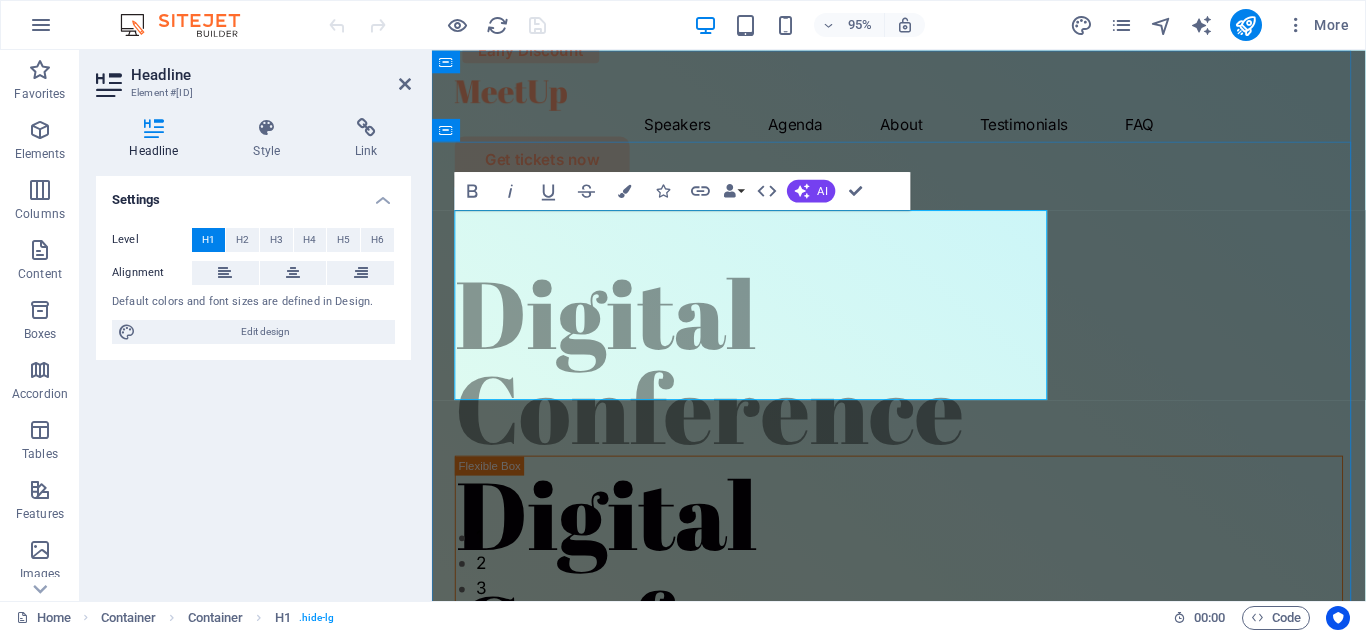 click on "Digital      Conference" at bounding box center (923, 377) 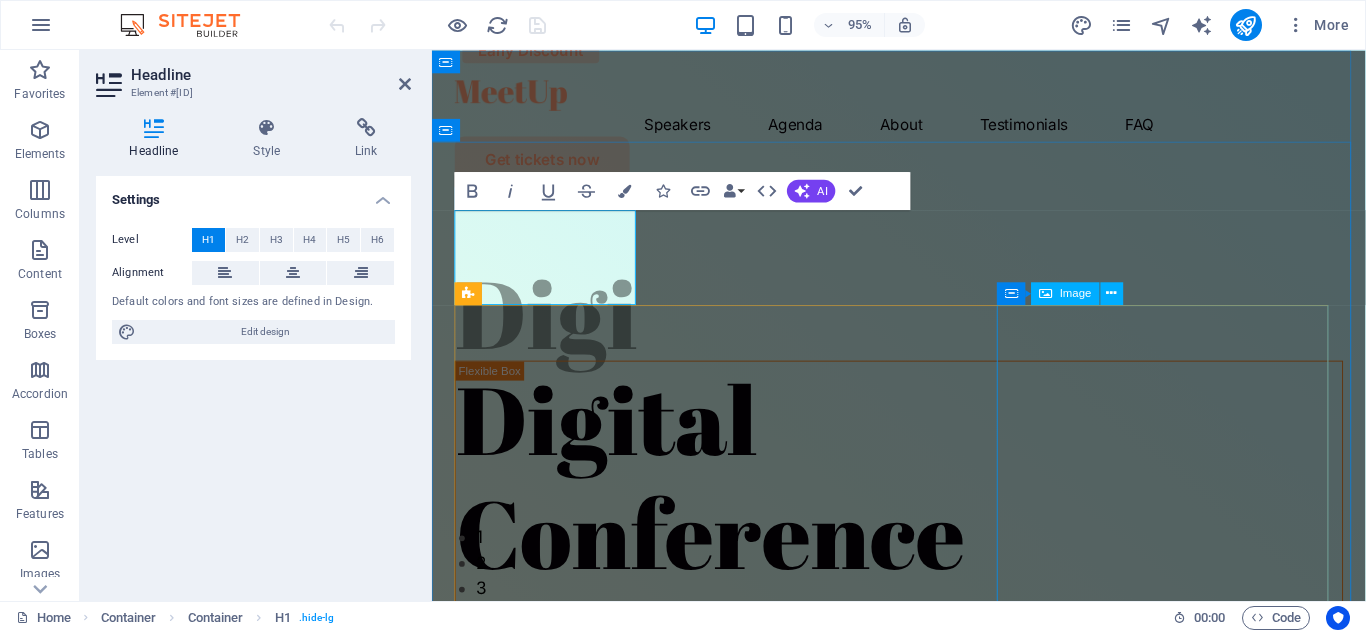 type 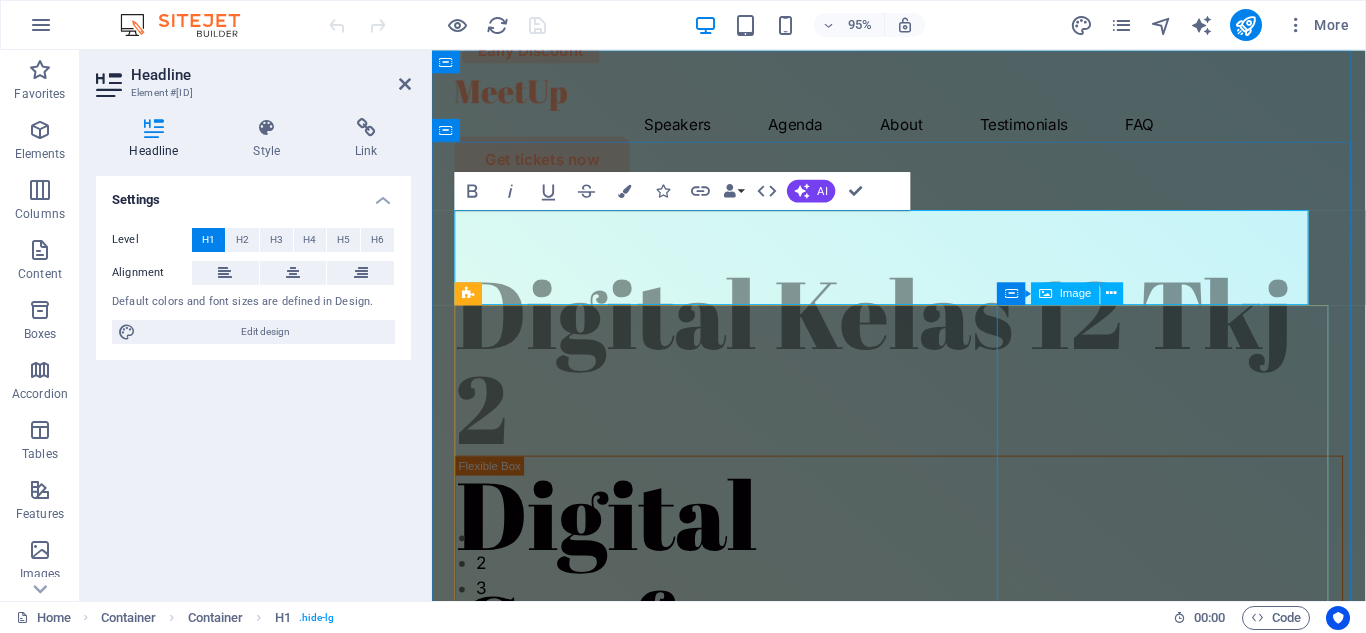 scroll, scrollTop: 0, scrollLeft: 10, axis: horizontal 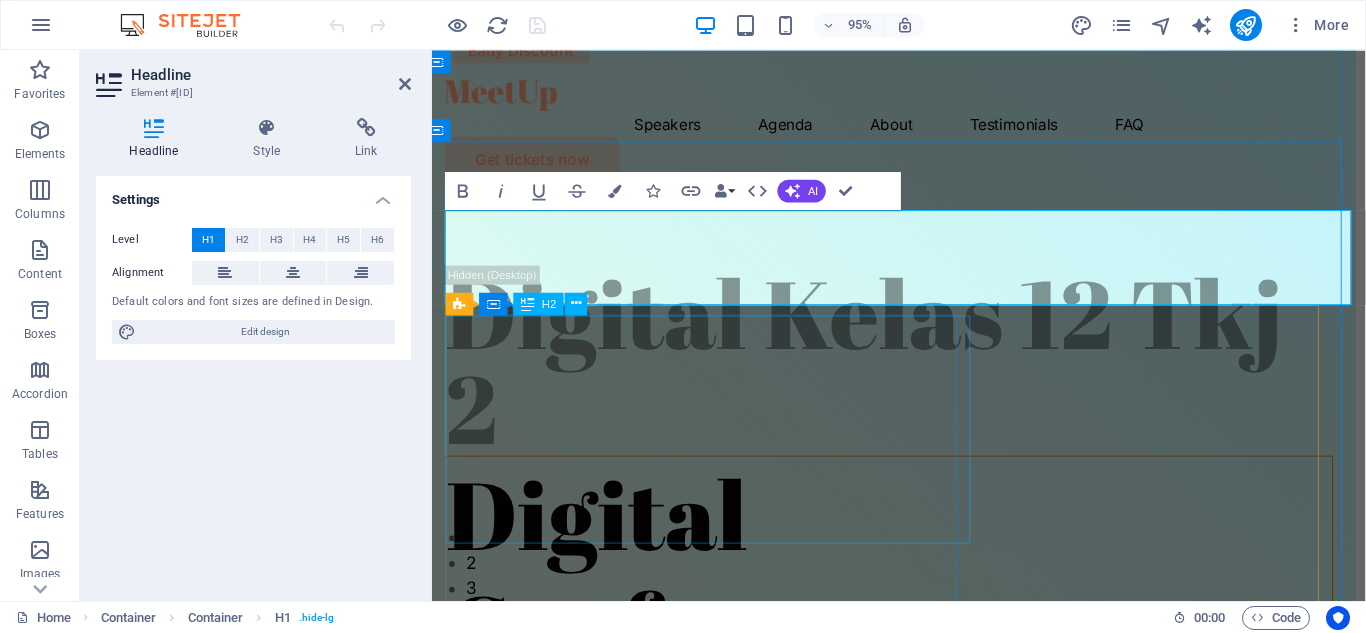 click on "Digital  Conference" at bounding box center [913, 598] 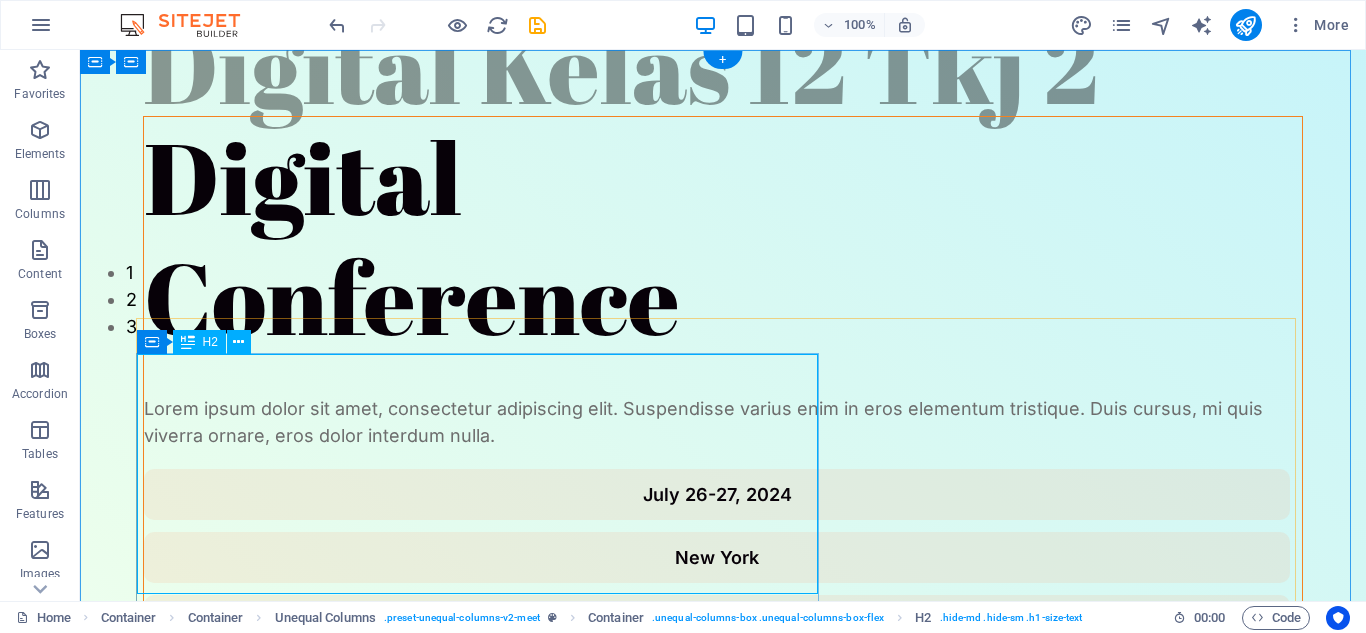 scroll, scrollTop: 0, scrollLeft: 0, axis: both 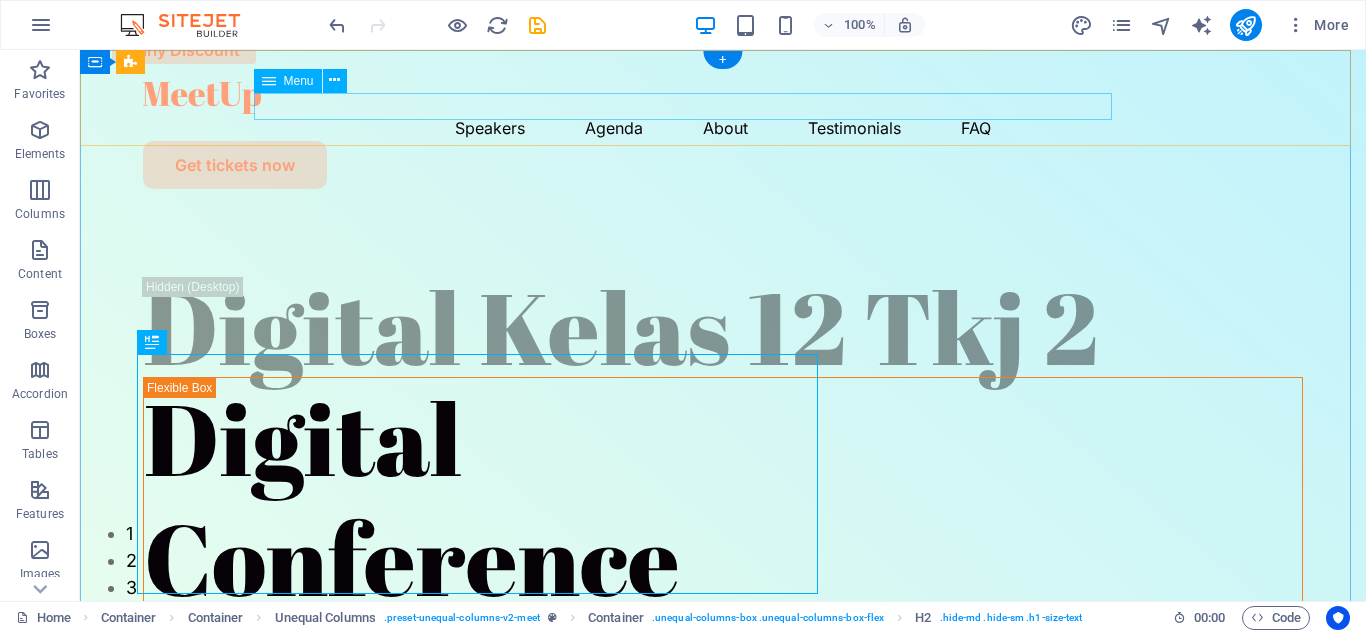 click on "Speakers Agenda About Testimonials FAQ" at bounding box center [723, 127] 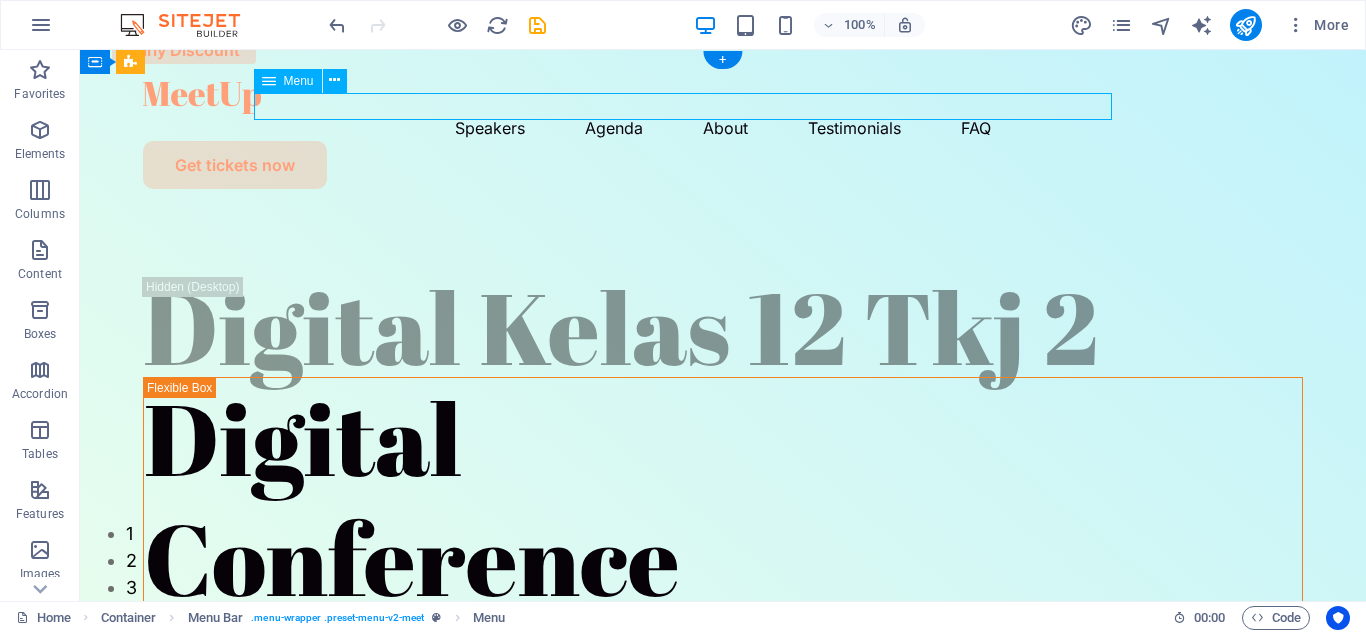 click on "Speakers Agenda About Testimonials FAQ" at bounding box center (723, 127) 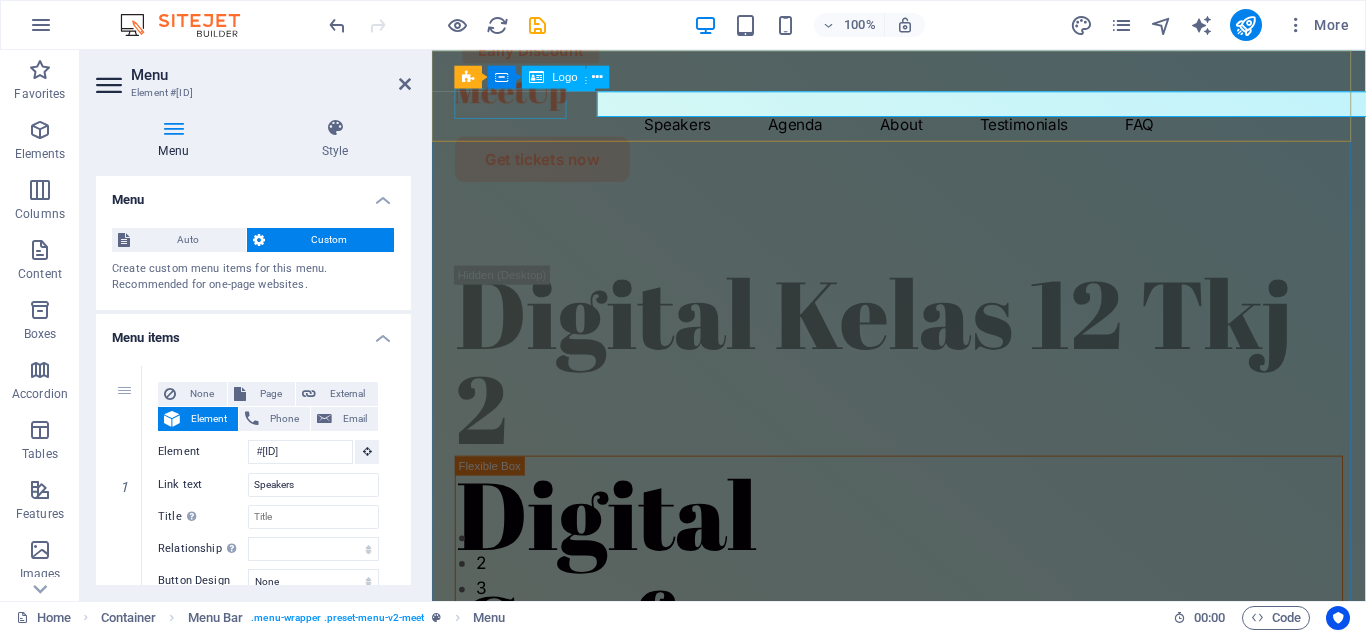 click on "Speakers Agenda About Testimonials FAQ" at bounding box center (923, 127) 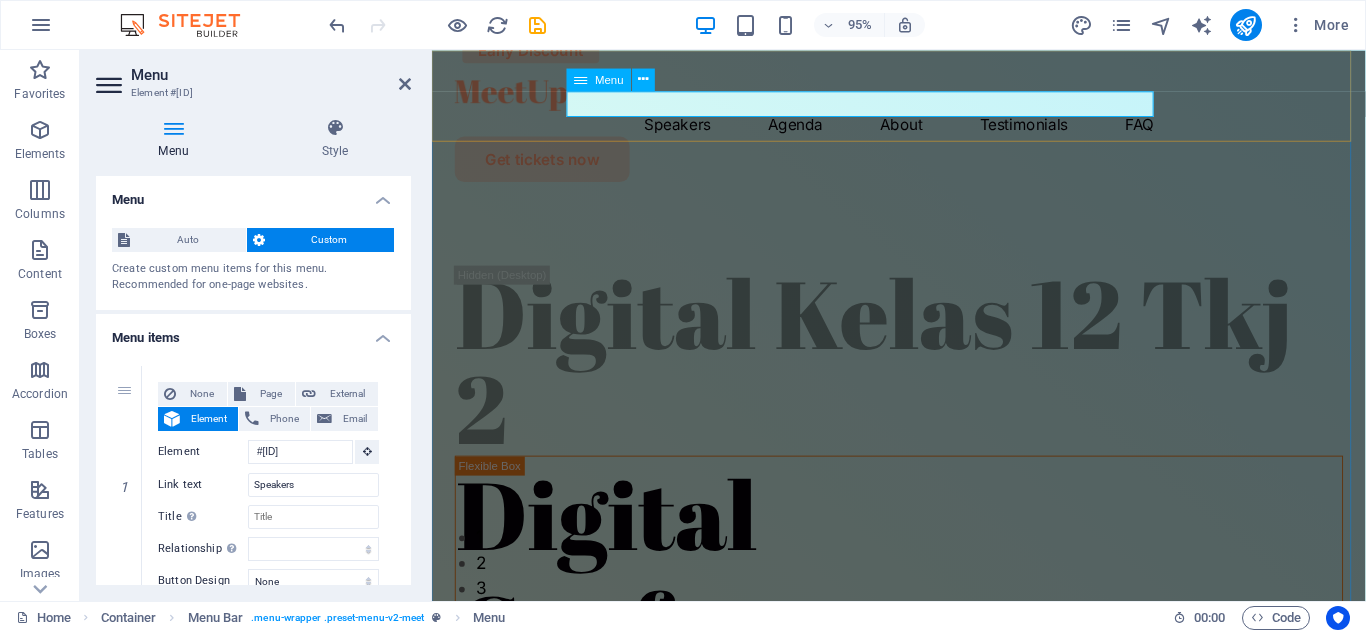 click on "Speakers Agenda About Testimonials FAQ" at bounding box center (923, 127) 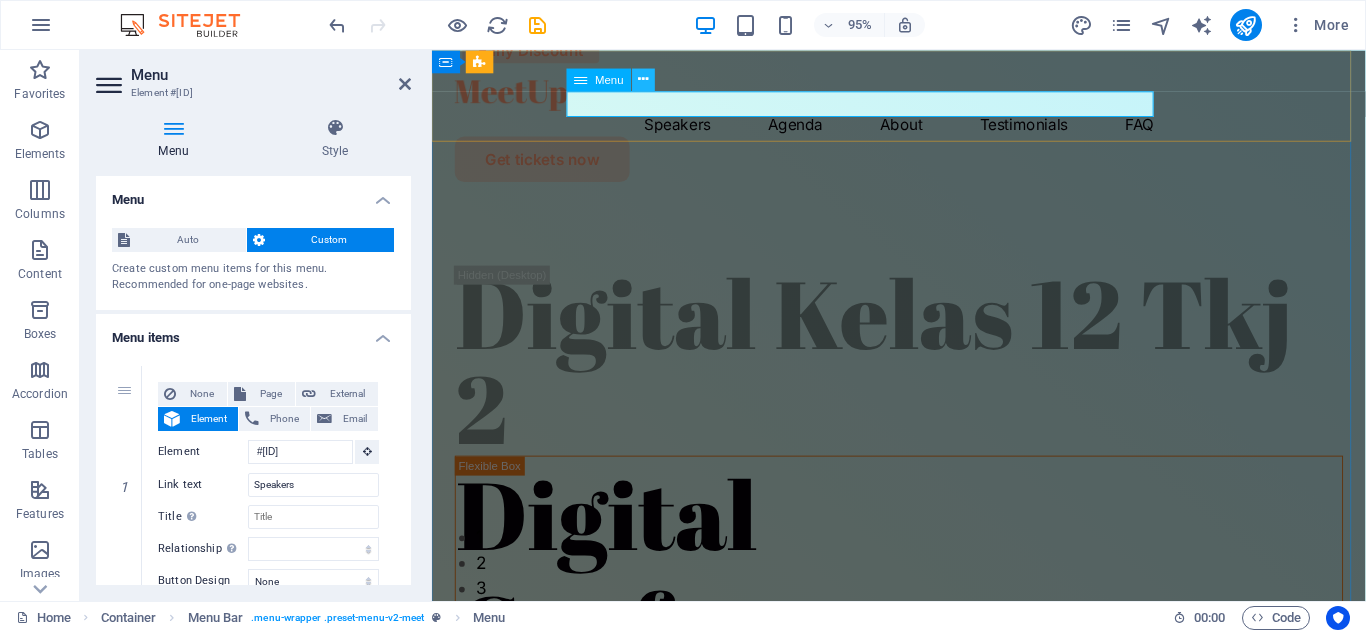 click at bounding box center [644, 79] 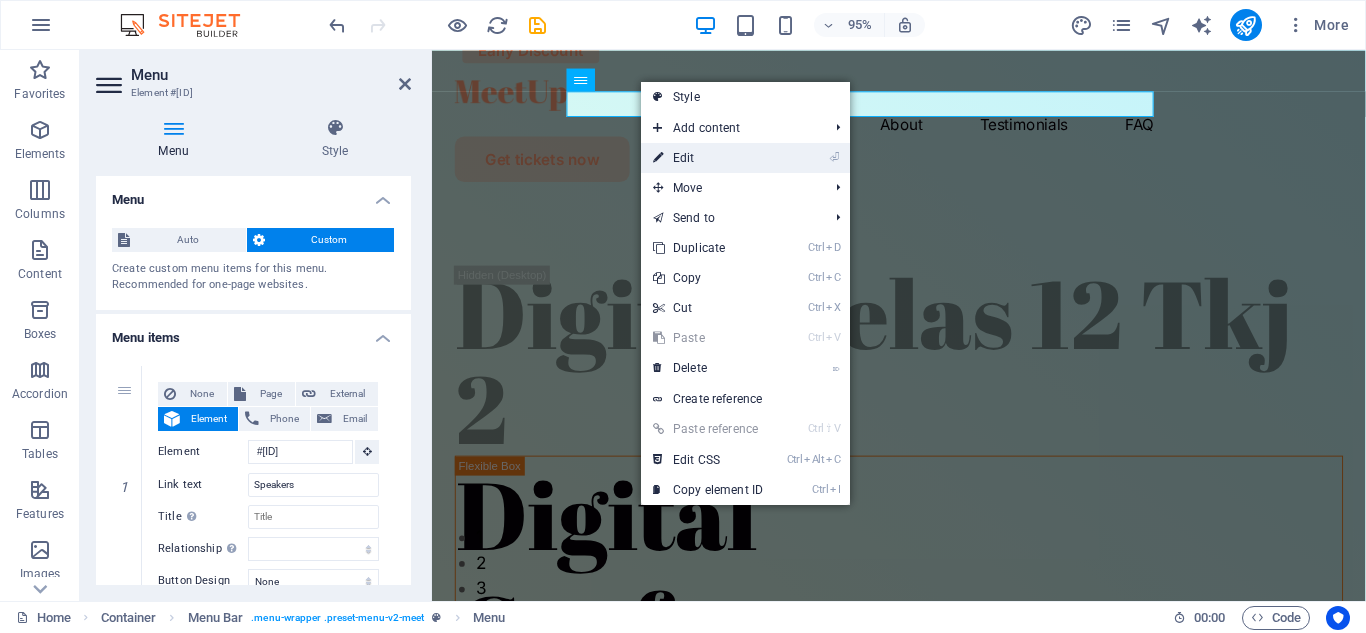 click on "⏎  Edit" at bounding box center (708, 158) 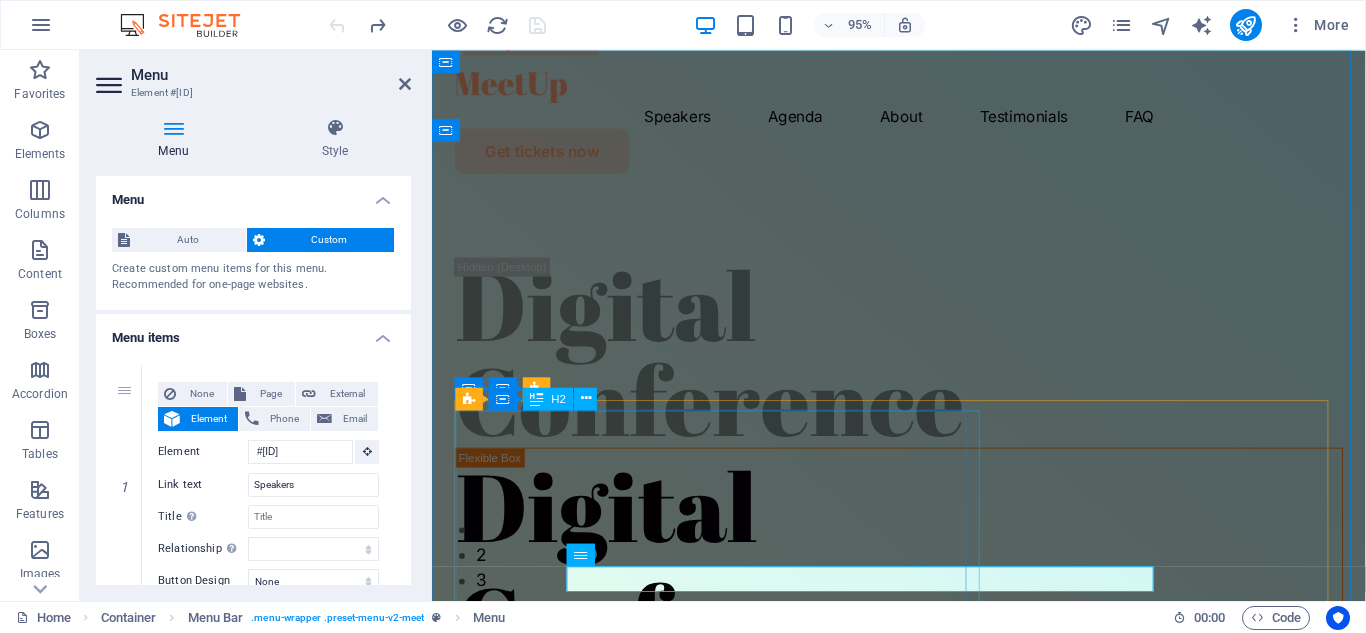 scroll, scrollTop: 0, scrollLeft: 0, axis: both 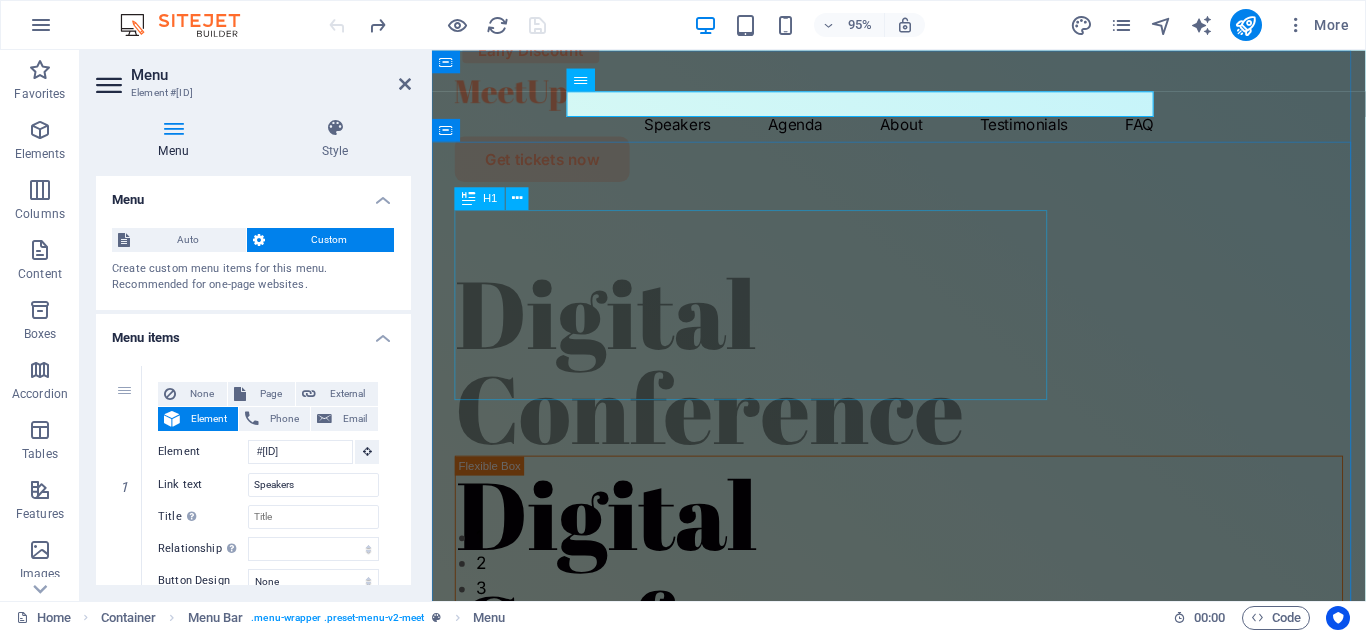 click on "Digital      Conference" at bounding box center [923, 377] 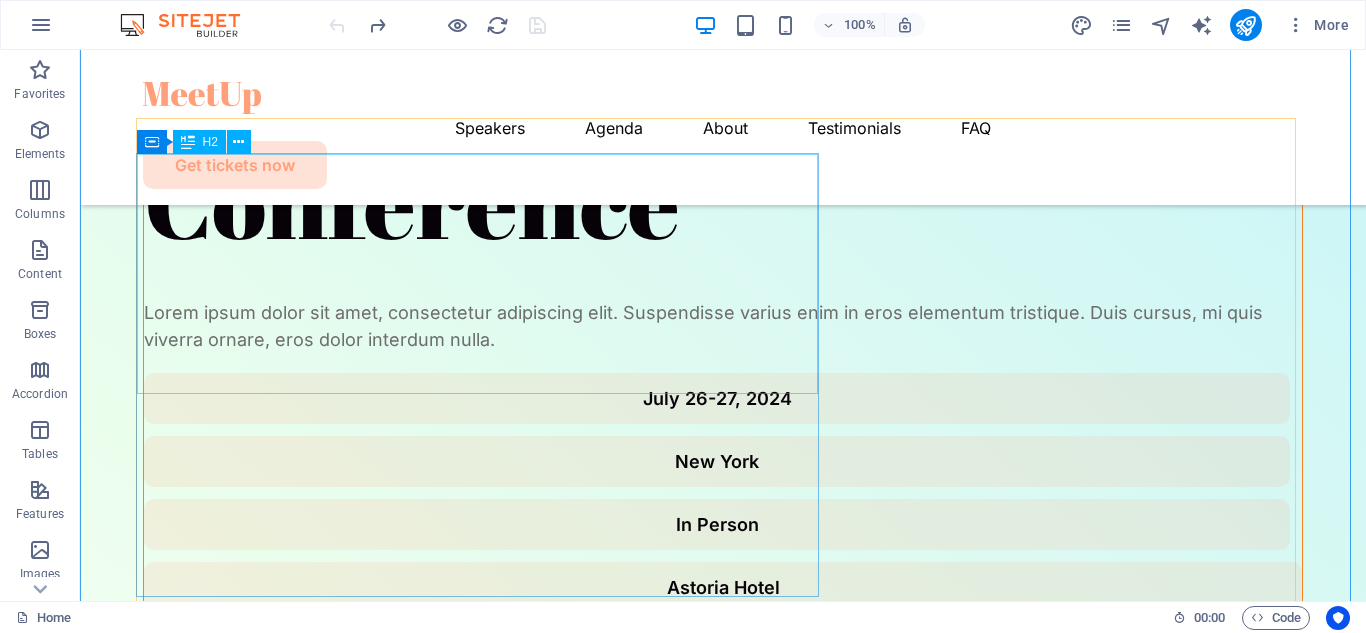 scroll, scrollTop: 300, scrollLeft: 0, axis: vertical 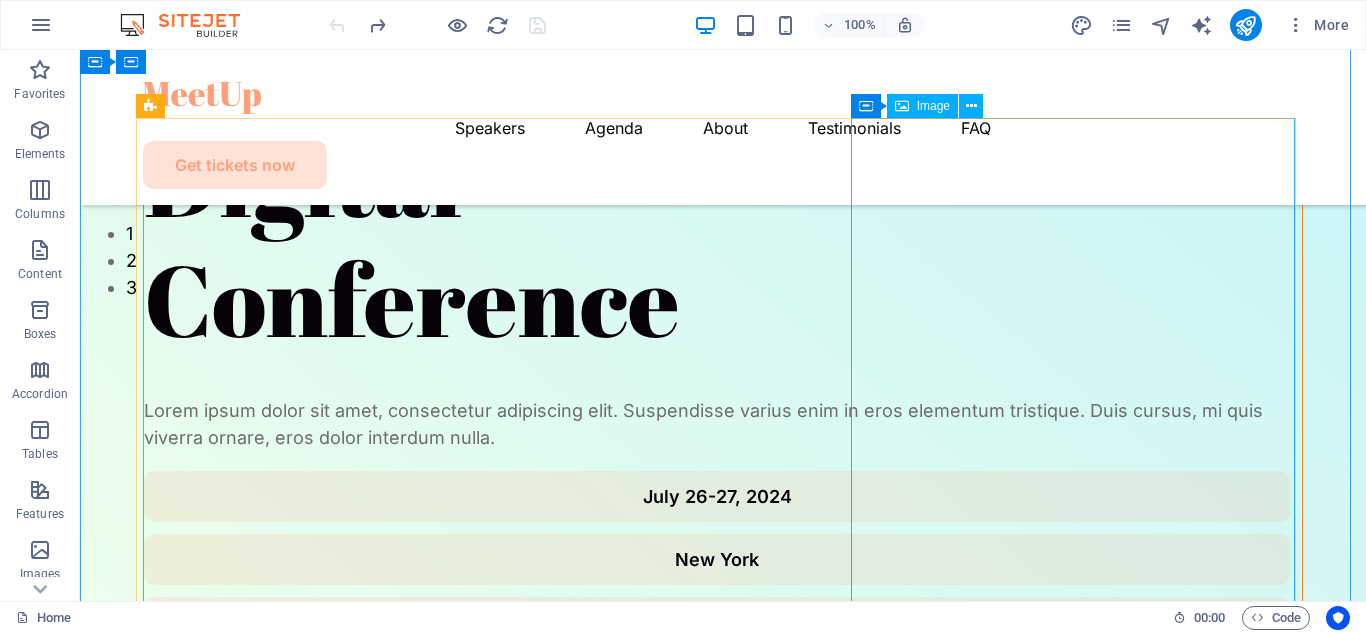click at bounding box center (723, 985) 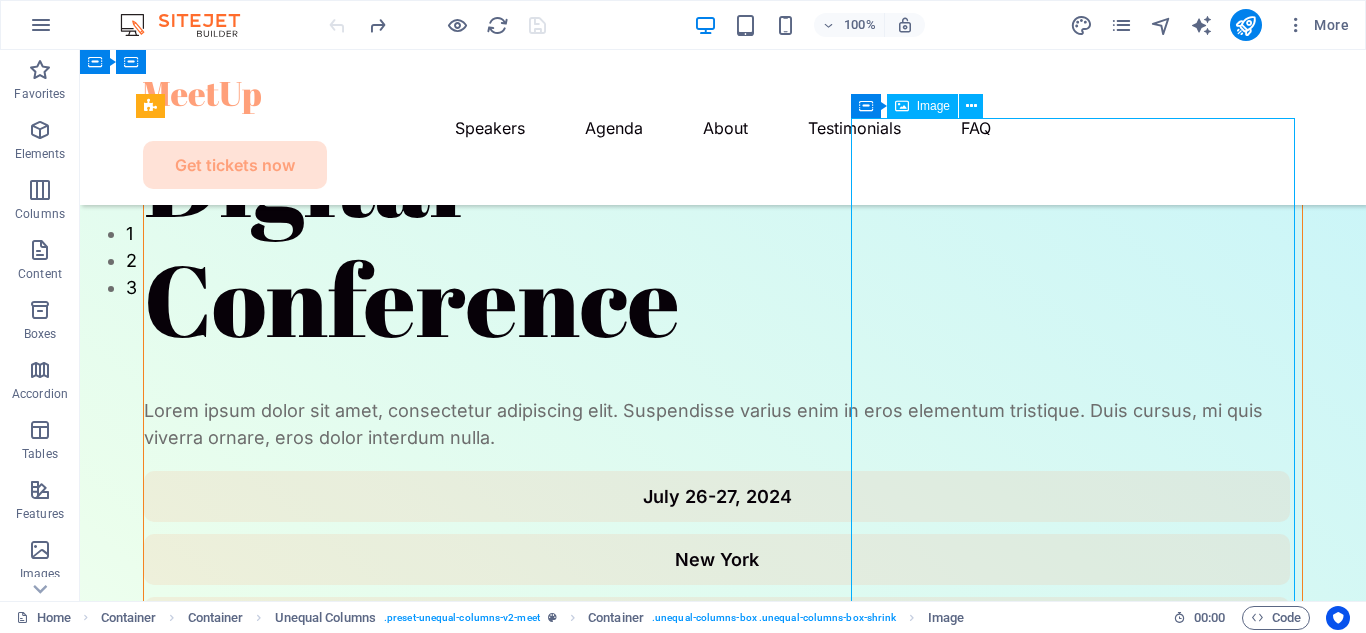 click at bounding box center [723, 985] 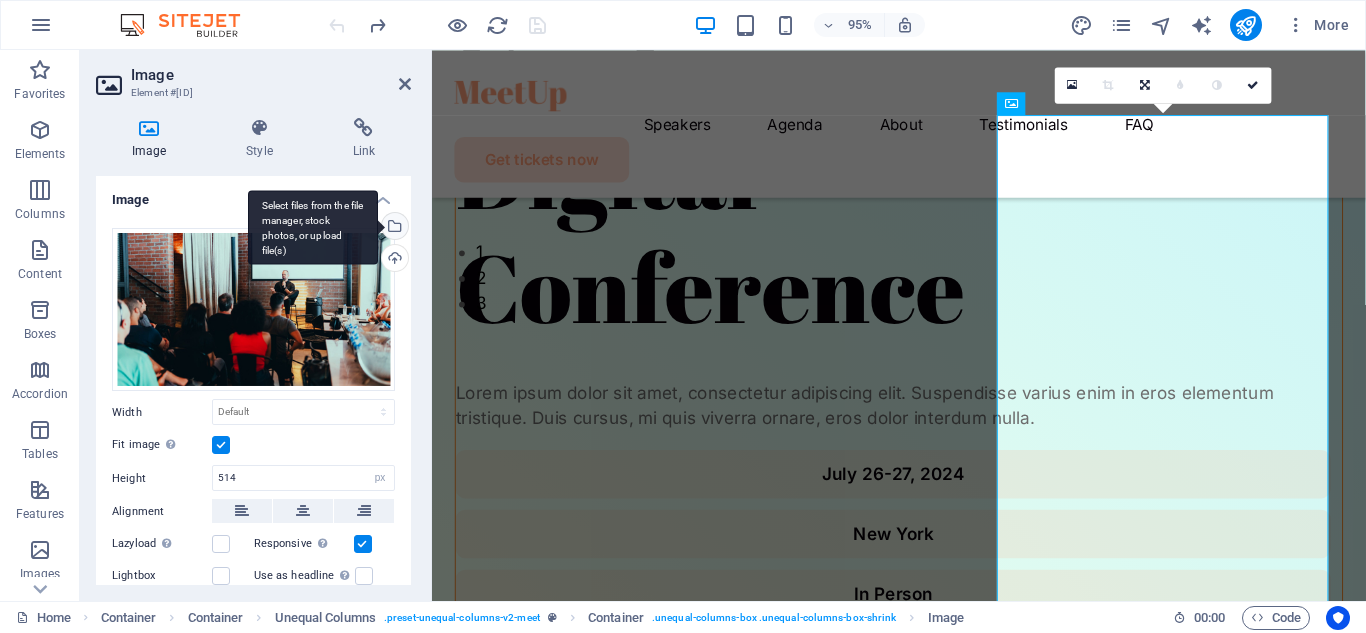 click on "Select files from the file manager, stock photos, or upload file(s)" at bounding box center [393, 228] 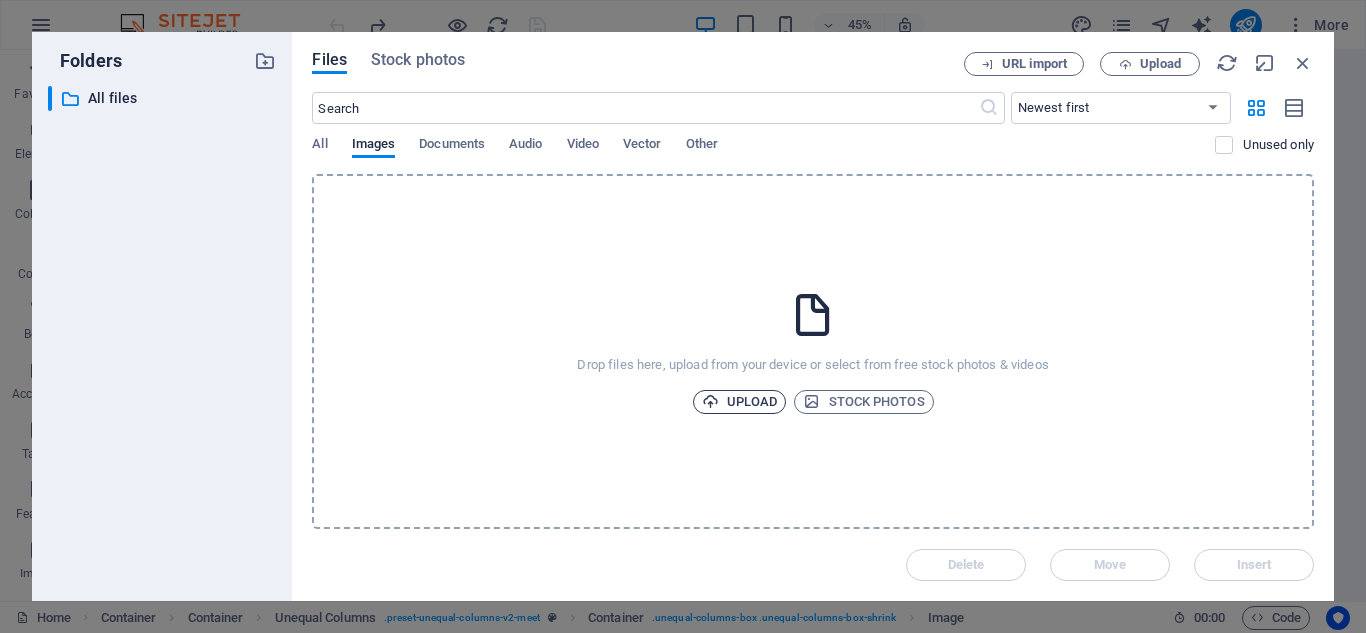click on "Upload" at bounding box center [740, 402] 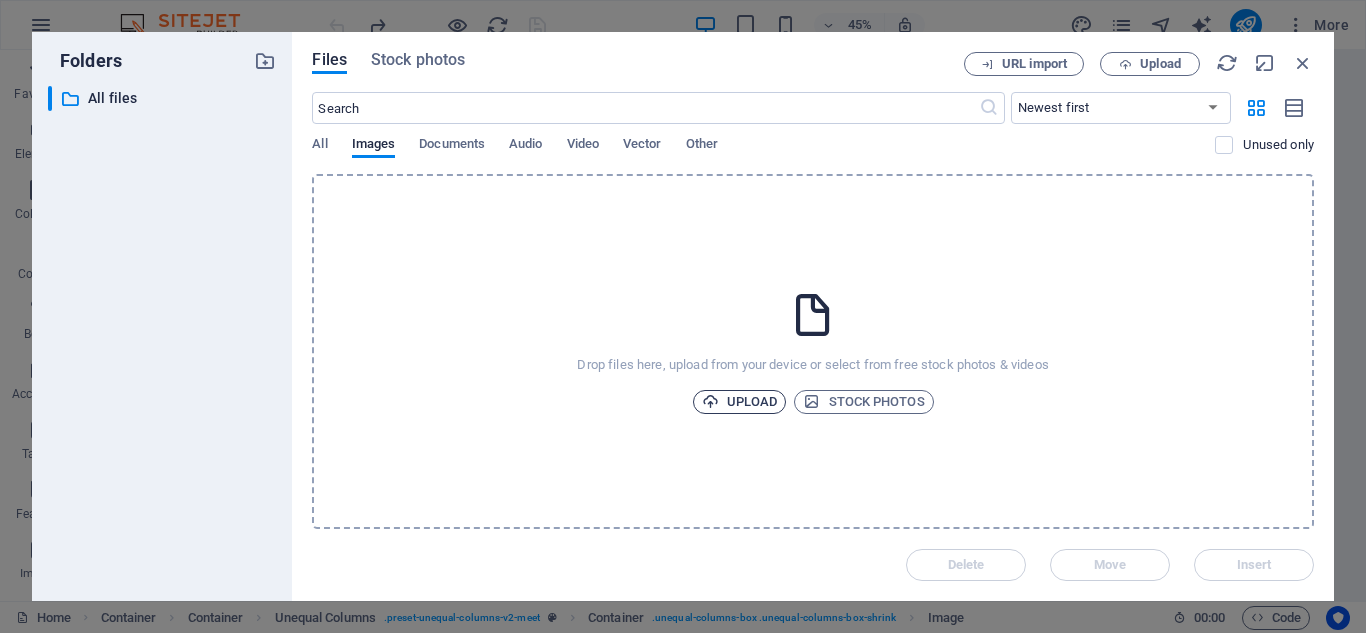 click on "Upload" at bounding box center (740, 402) 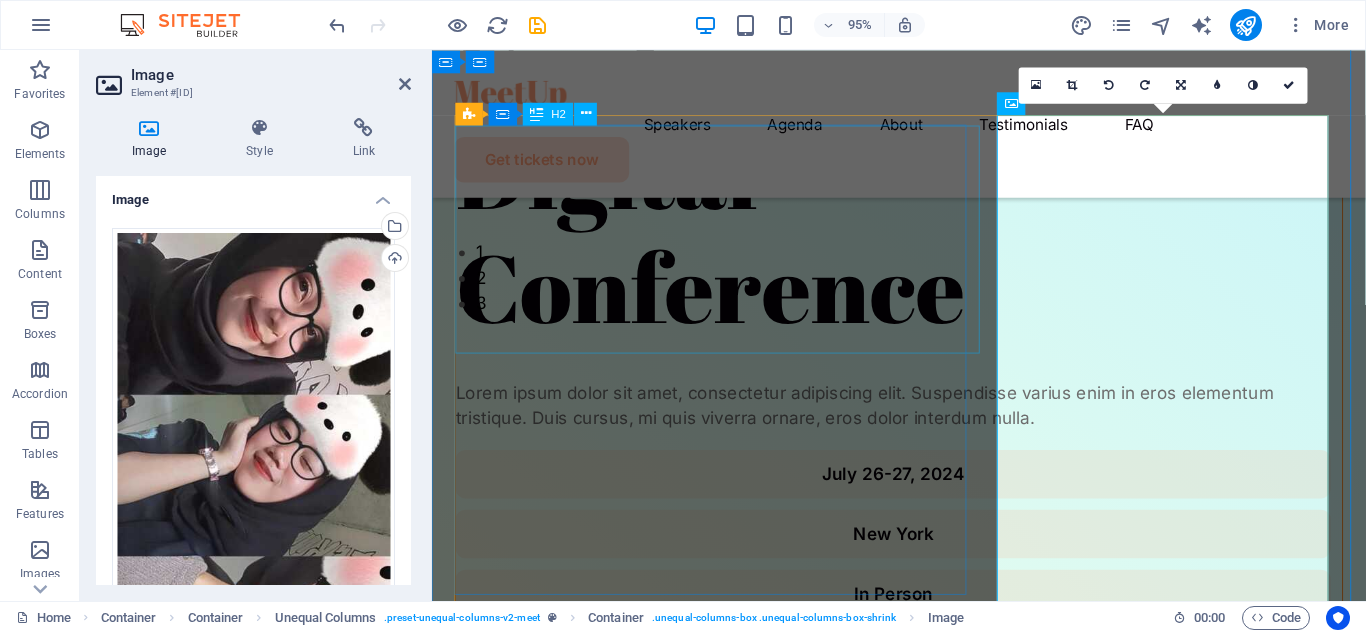 click on "Digital  Conference" at bounding box center [923, 239] 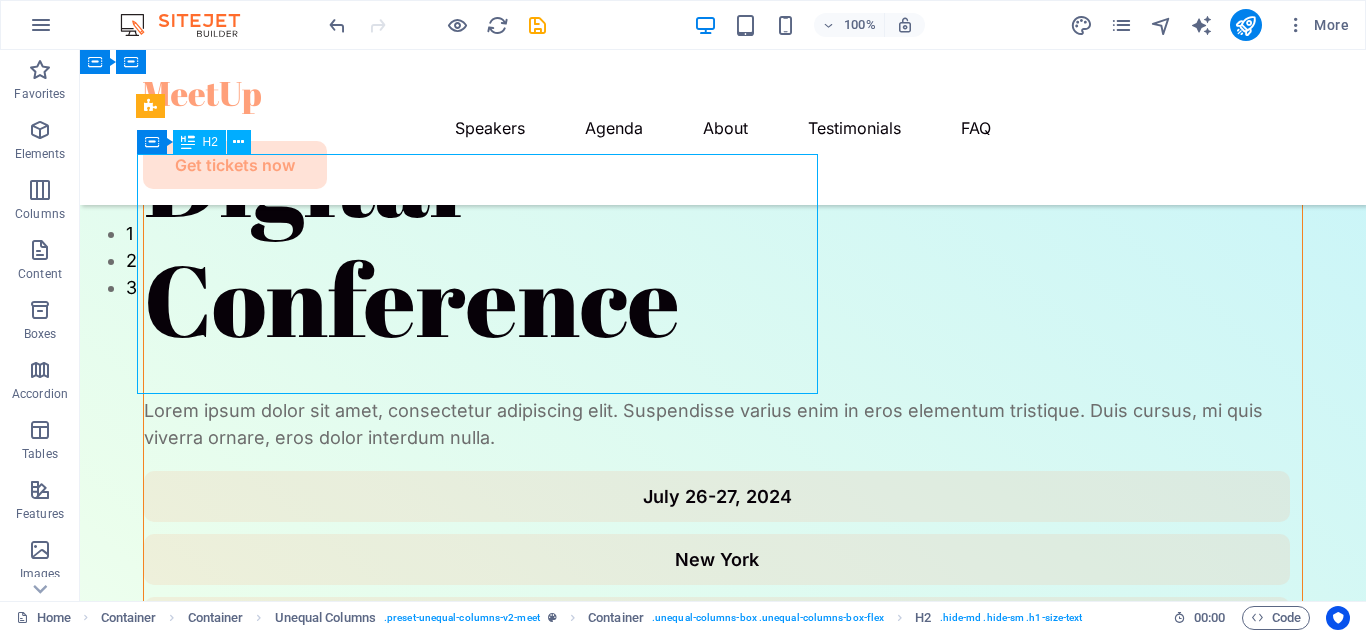 click on "Digital  Conference" at bounding box center (723, 239) 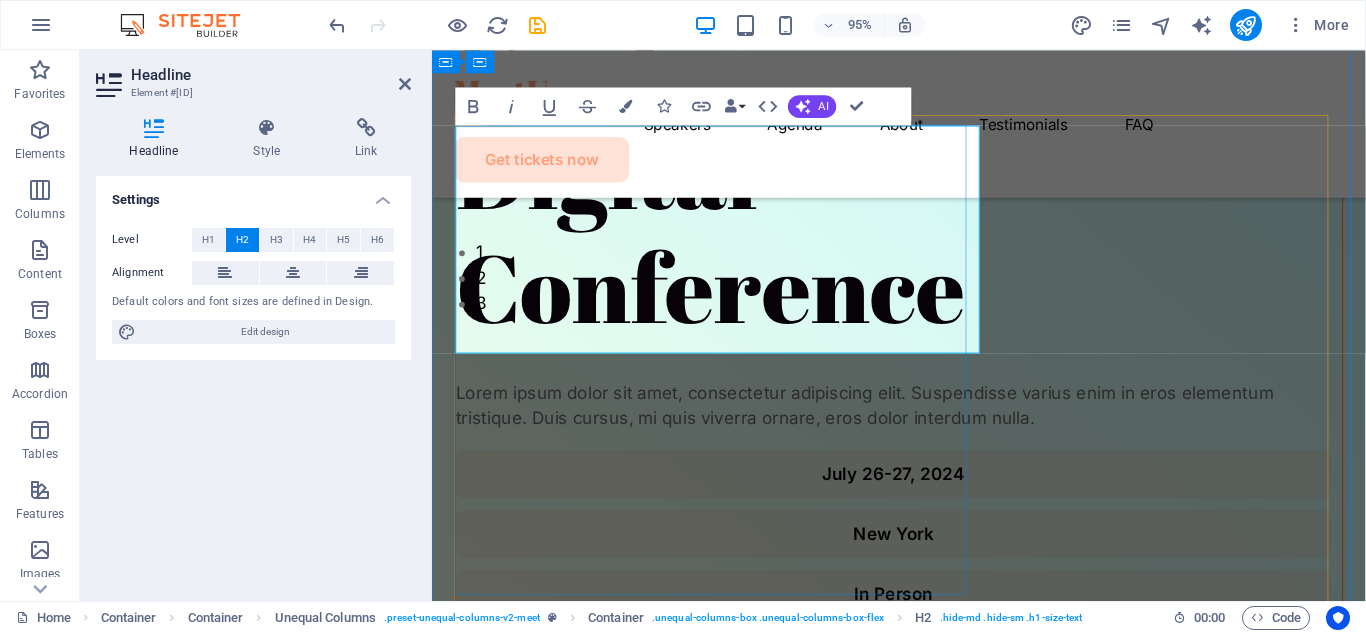 click on "Digital  Conference" at bounding box center (923, 239) 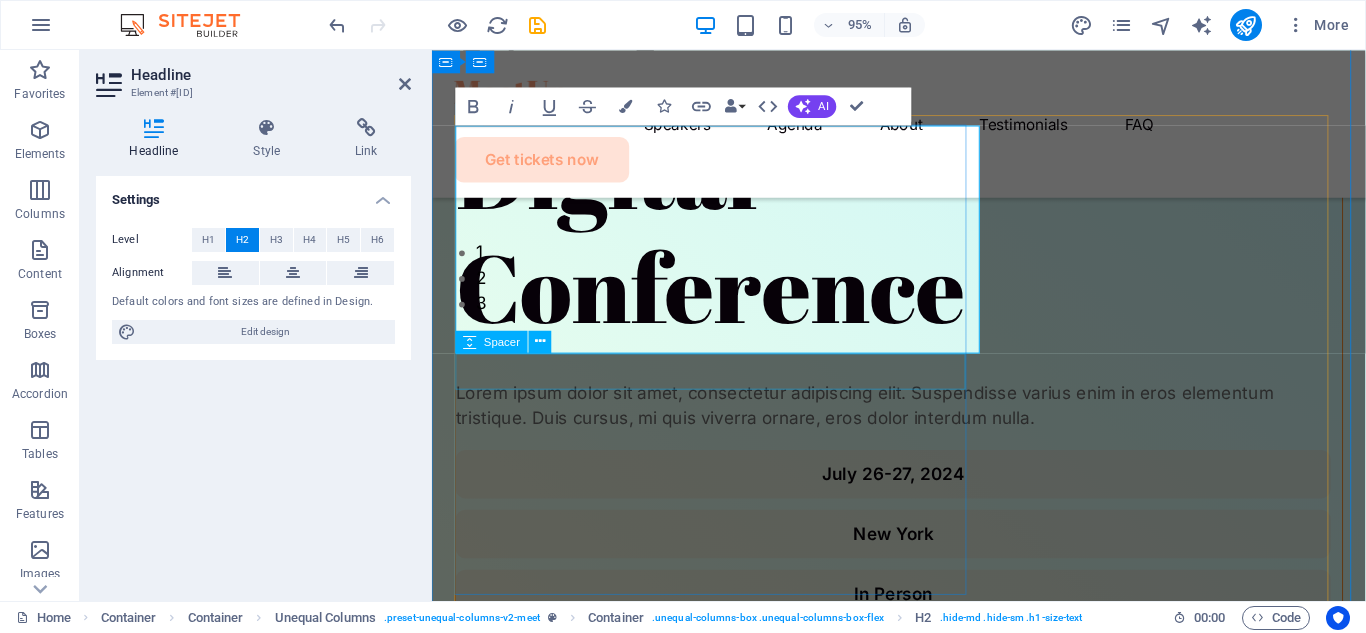 scroll, scrollTop: 0, scrollLeft: 14, axis: horizontal 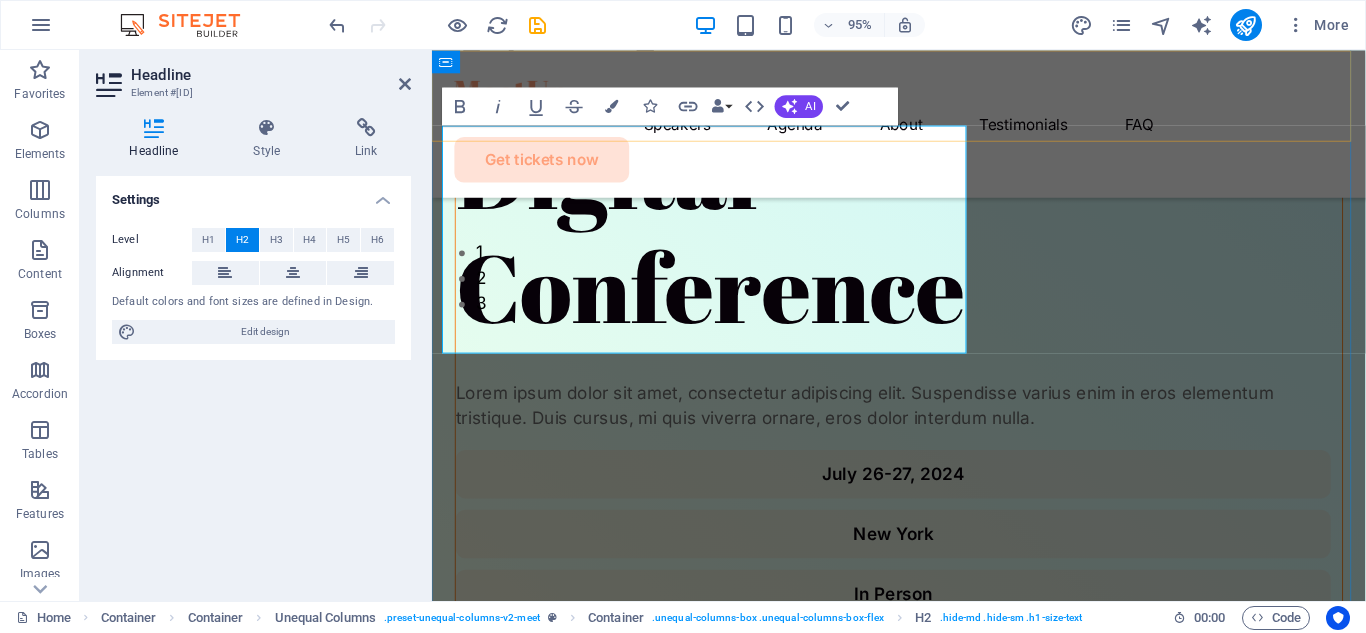 click on "Speakers Agenda About Testimonials FAQ Get tickets now" at bounding box center (923, 127) 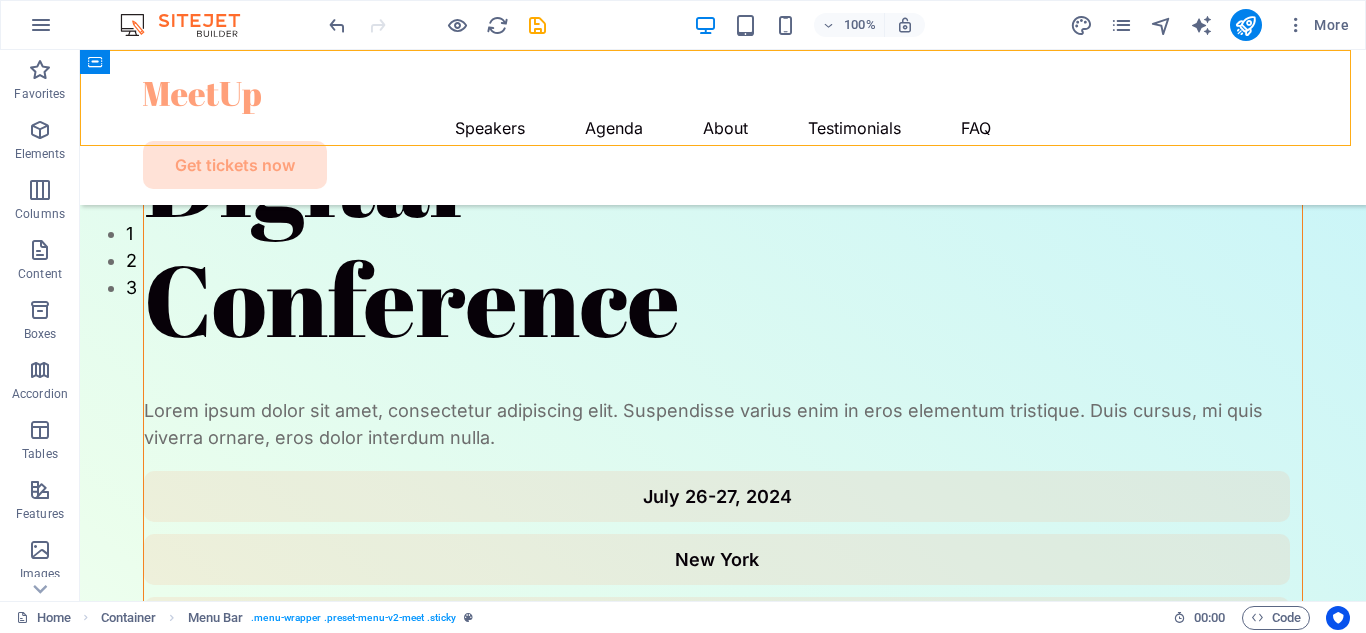 scroll, scrollTop: 0, scrollLeft: 0, axis: both 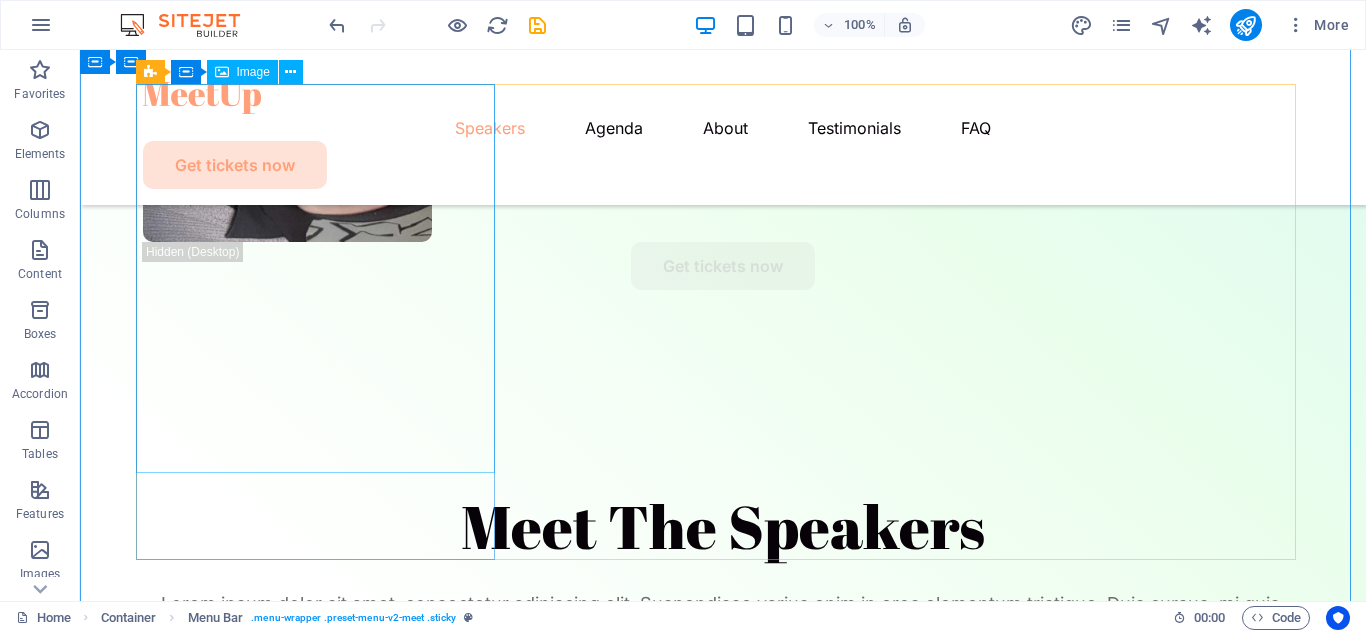 click at bounding box center [323, 861] 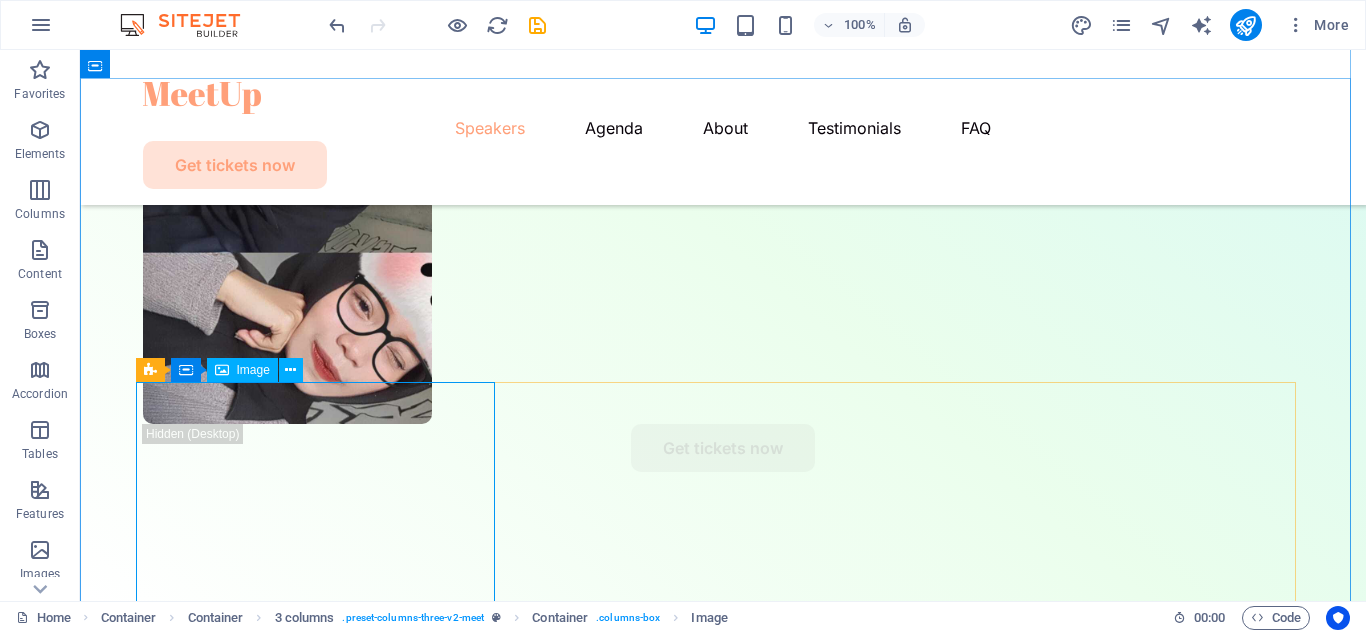 scroll, scrollTop: 1200, scrollLeft: 0, axis: vertical 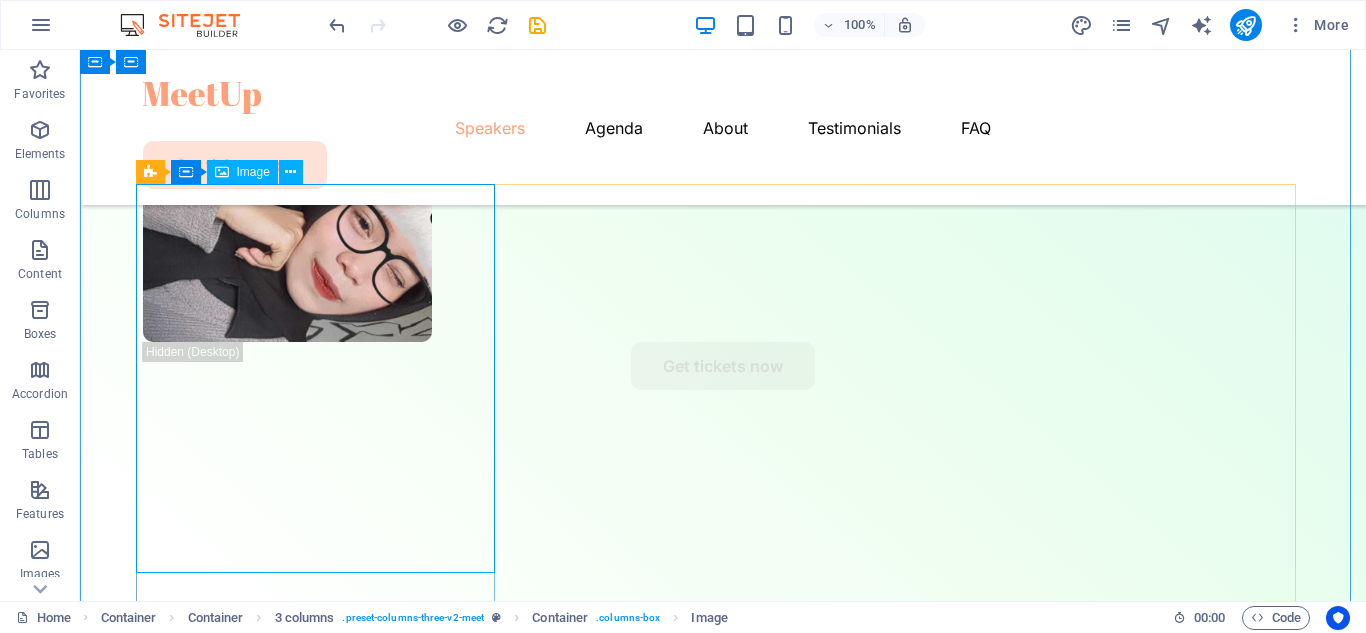 click at bounding box center (323, 961) 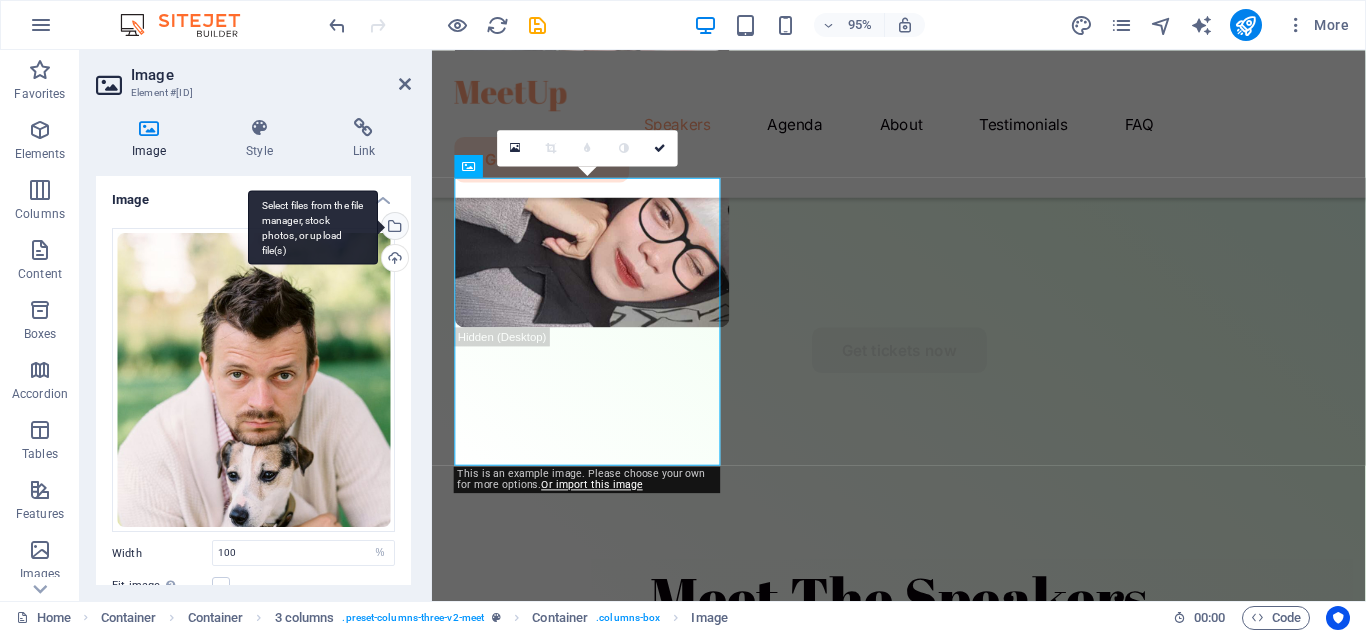 click on "Select files from the file manager, stock photos, or upload file(s)" at bounding box center [393, 228] 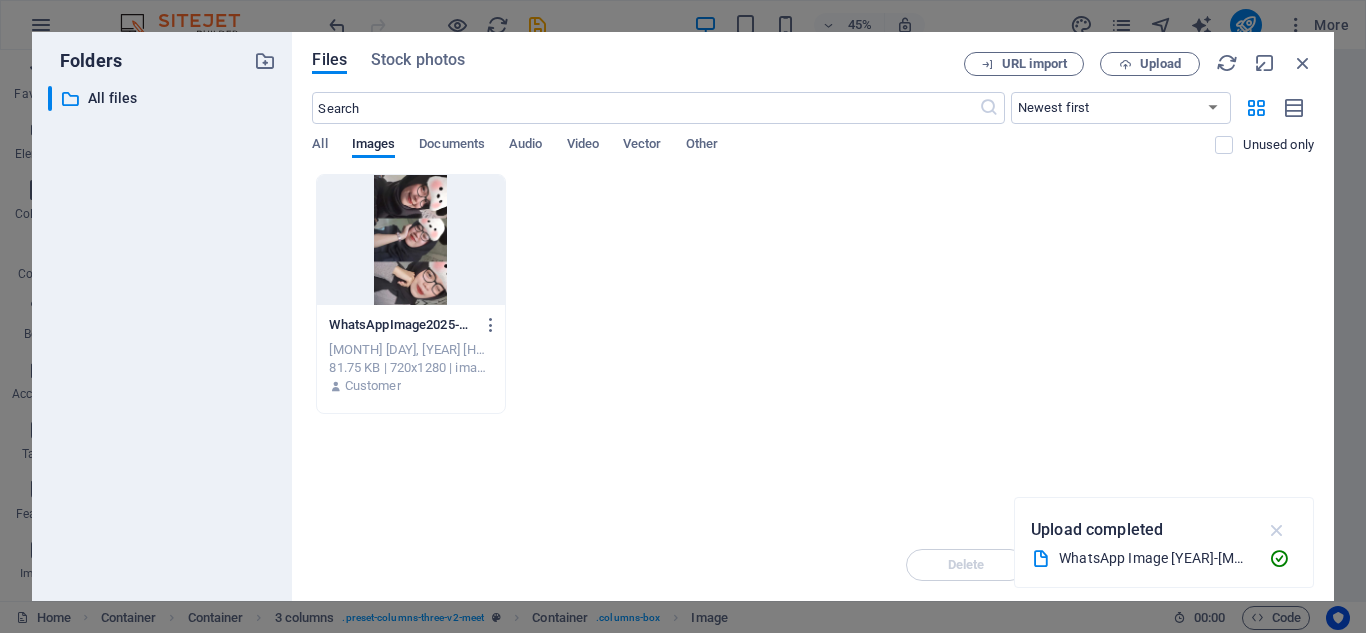 click at bounding box center (1277, 530) 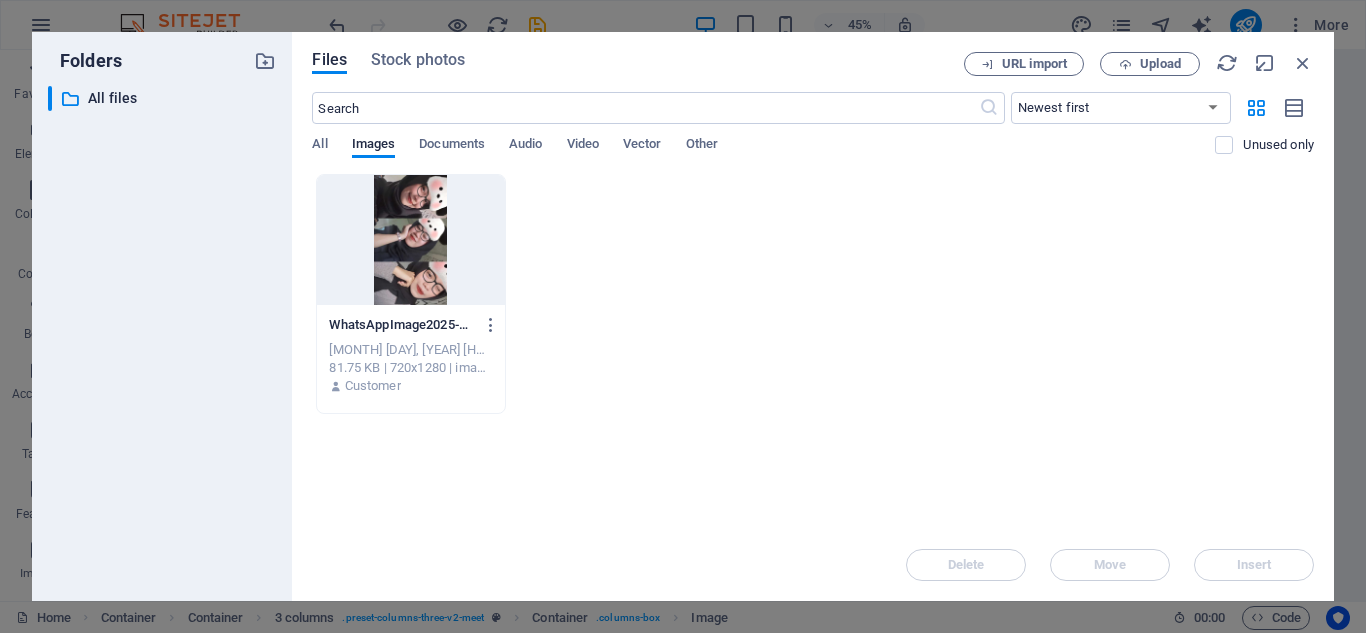 click on "WhatsApp Image [YEAR]-[MONTH]-[DAY] at [HOUR].[MINUTE].[SECOND] Customer" at bounding box center (813, 294) 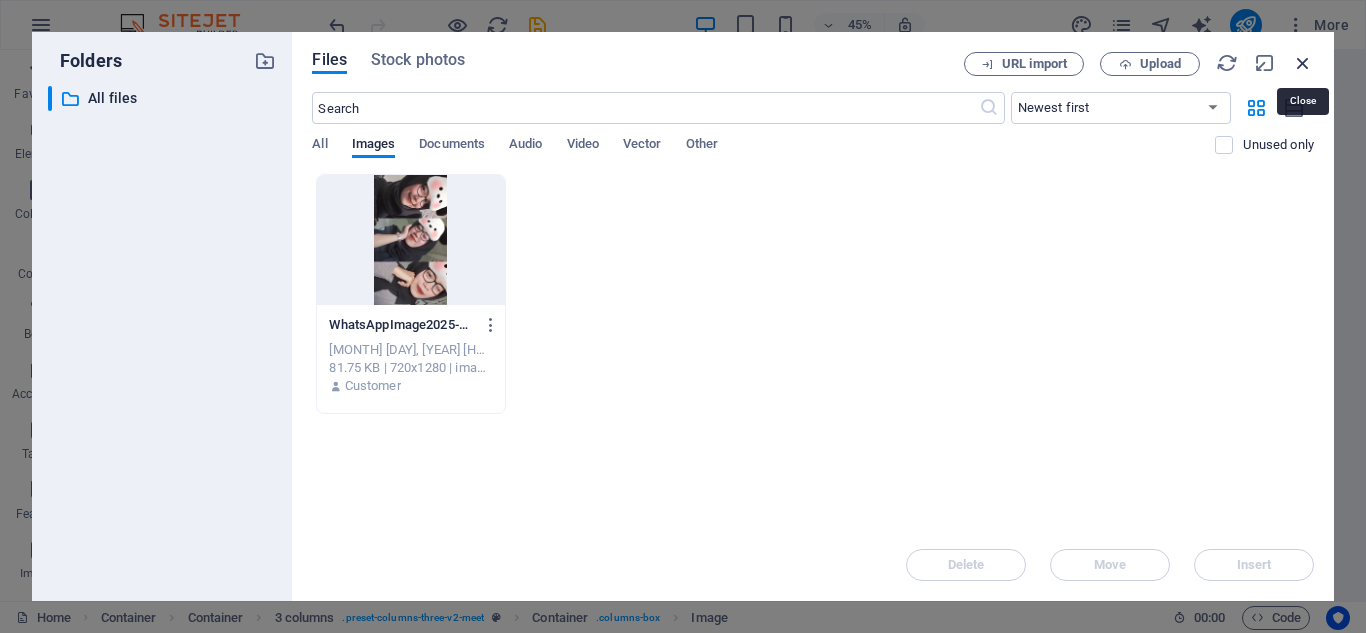 drag, startPoint x: 1306, startPoint y: 58, endPoint x: 917, endPoint y: 8, distance: 392.2002 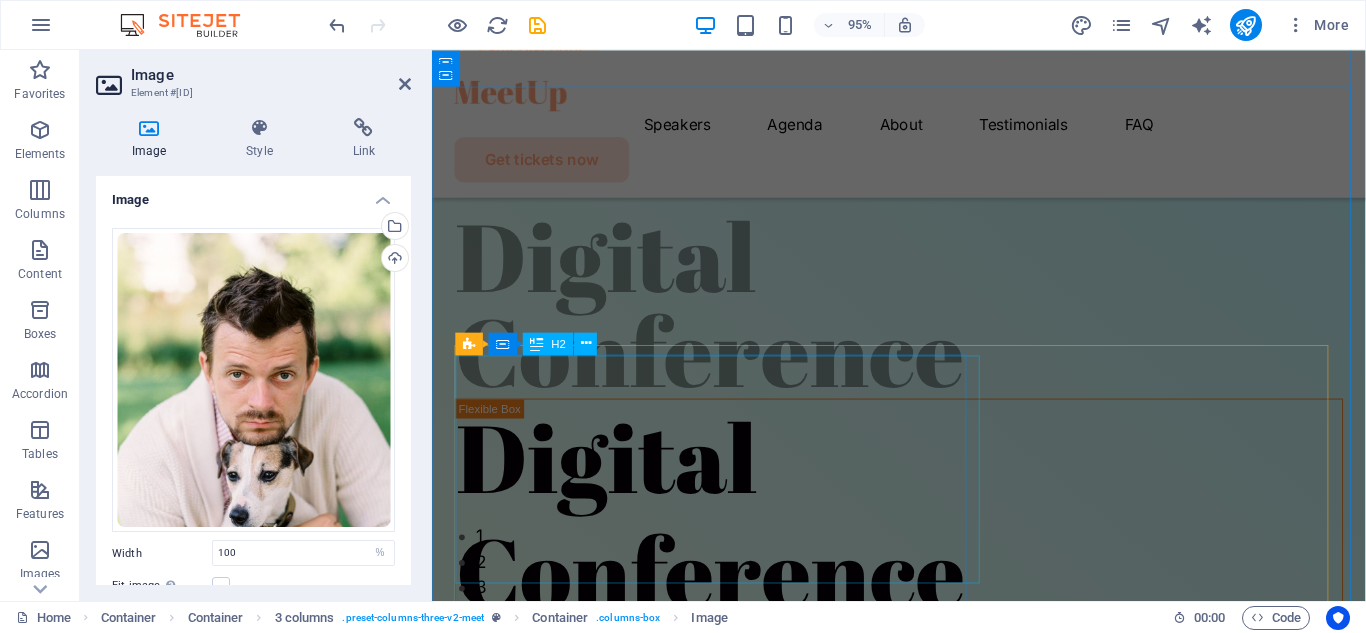 scroll, scrollTop: 200, scrollLeft: 0, axis: vertical 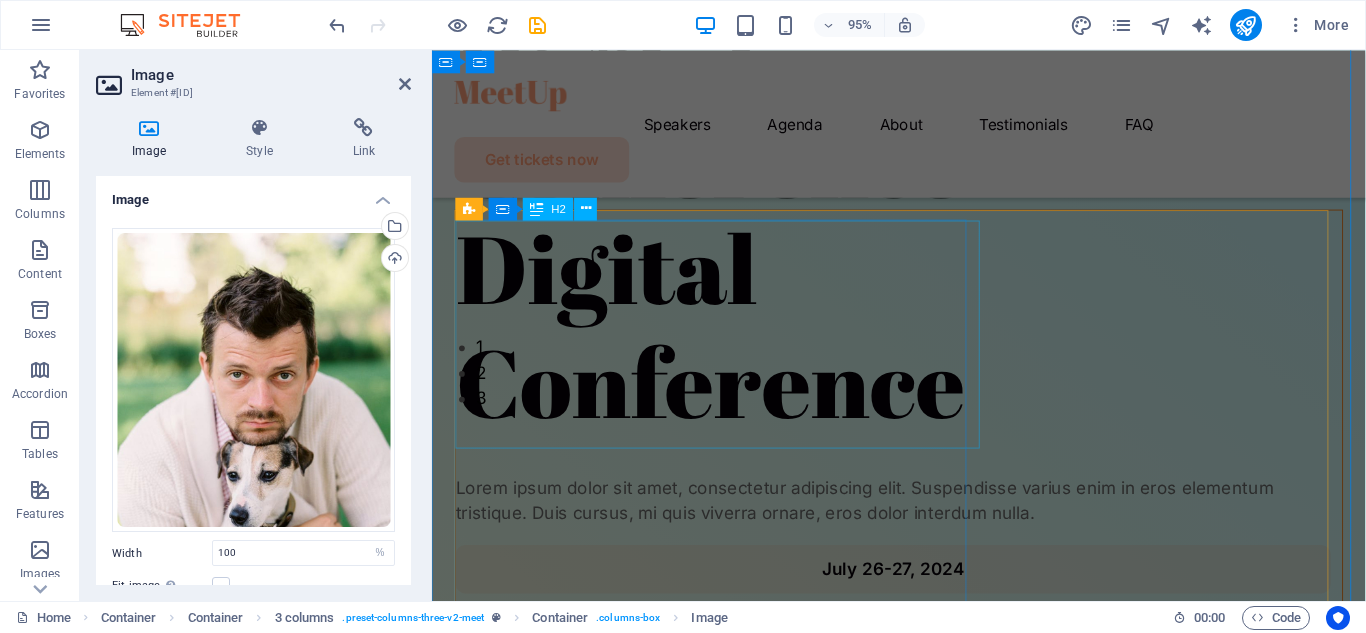 click on "Digital  Conference" at bounding box center [923, 339] 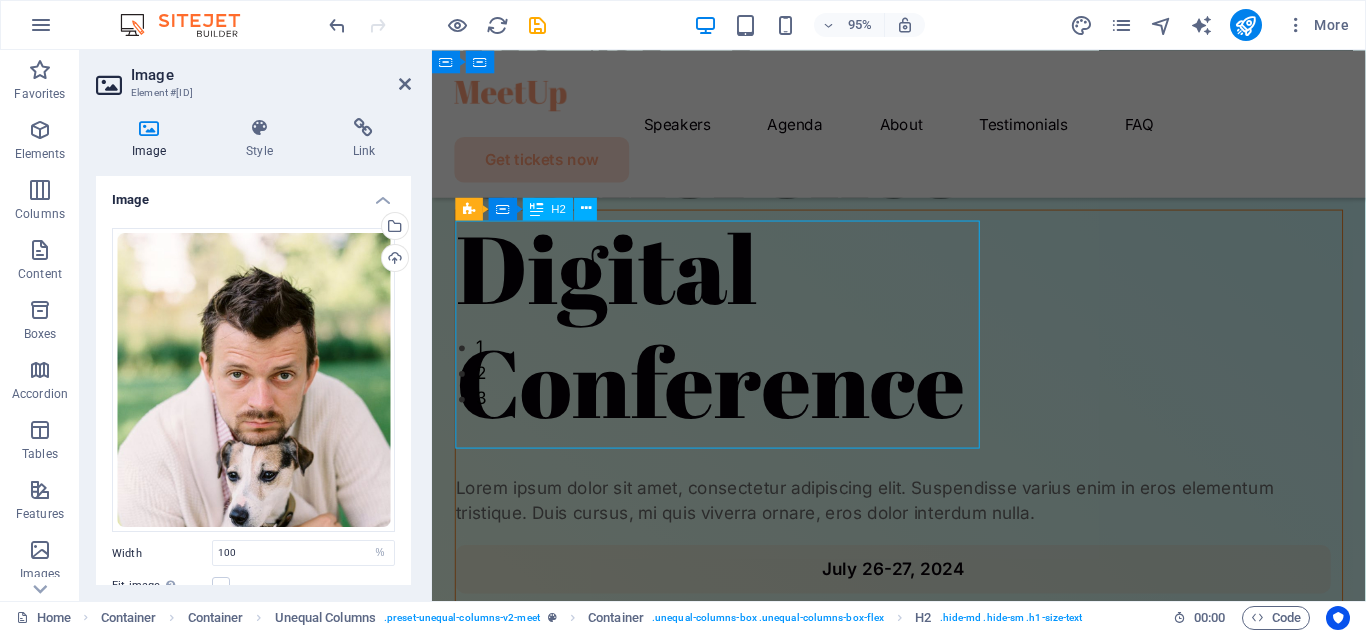 click on "Digital  Conference" at bounding box center [923, 339] 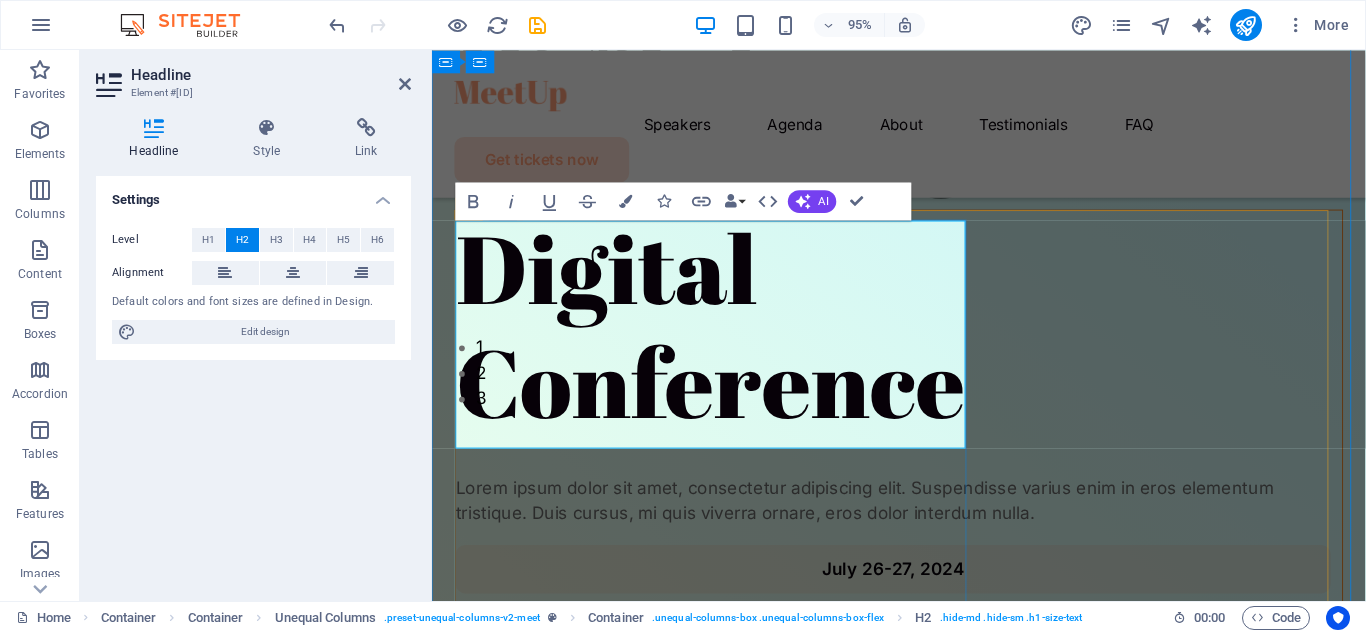 type 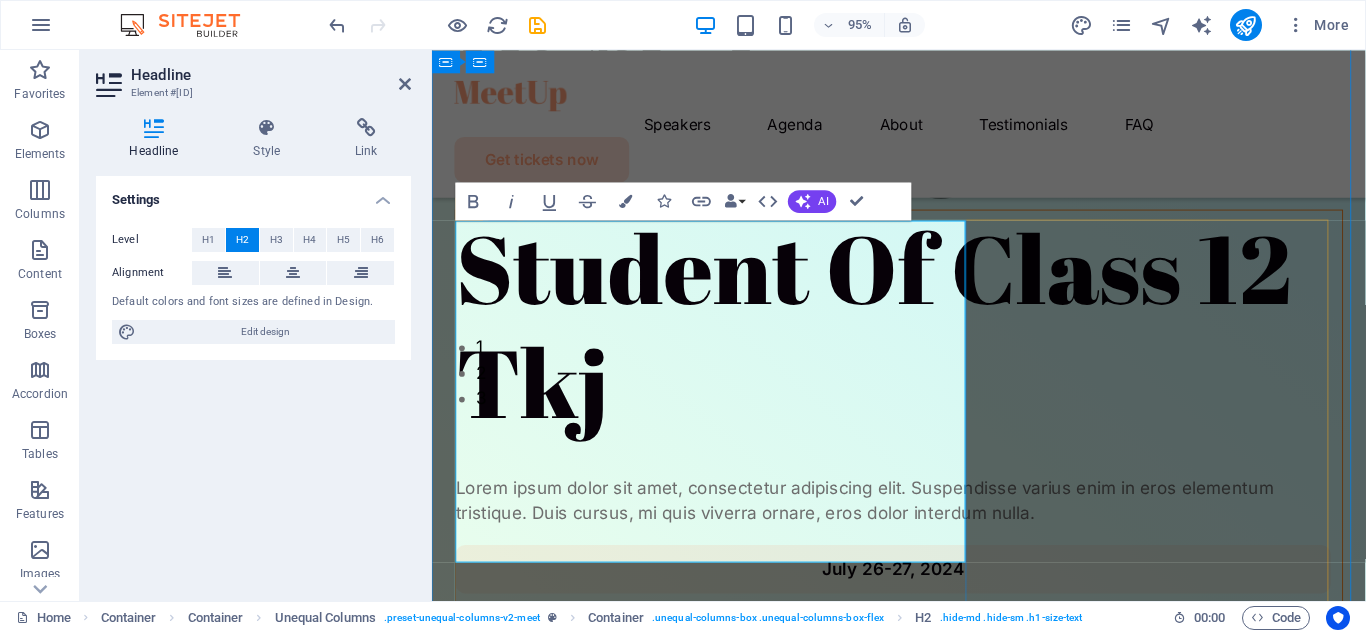 scroll, scrollTop: 190, scrollLeft: 0, axis: vertical 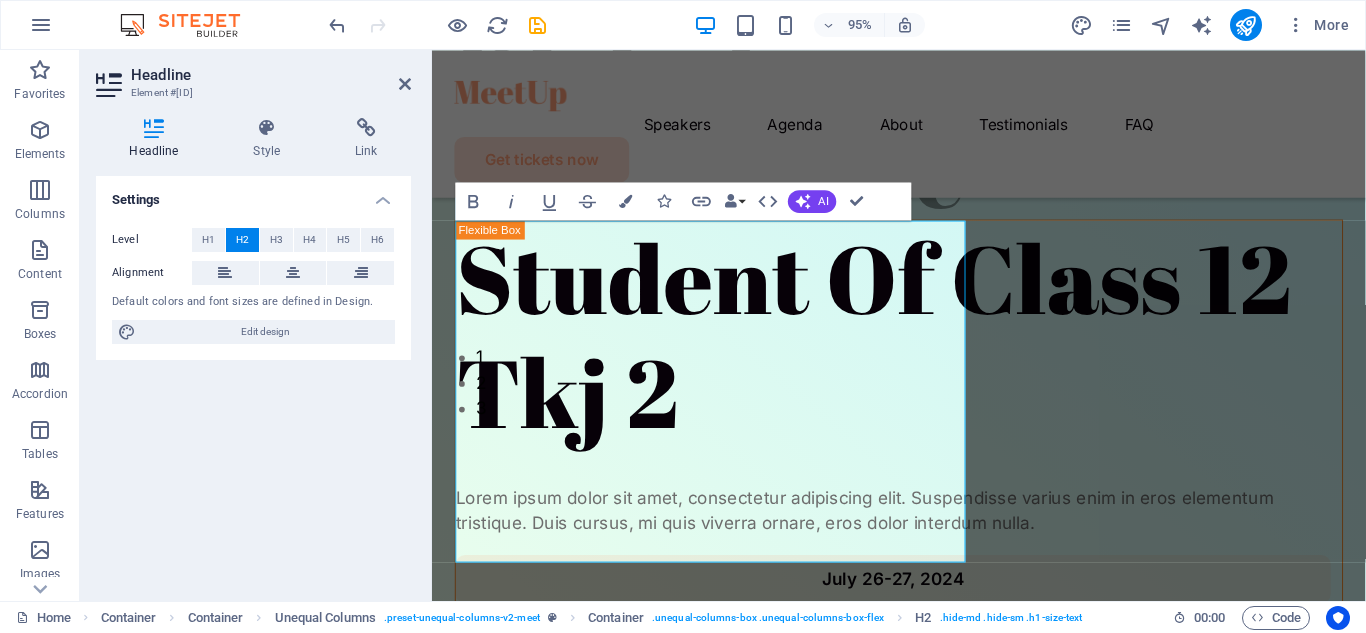 click on "Settings Level H1 H2 H3 H4 H5 H6 Alignment Default colors and font sizes are defined in Design. Edit design" at bounding box center (253, 380) 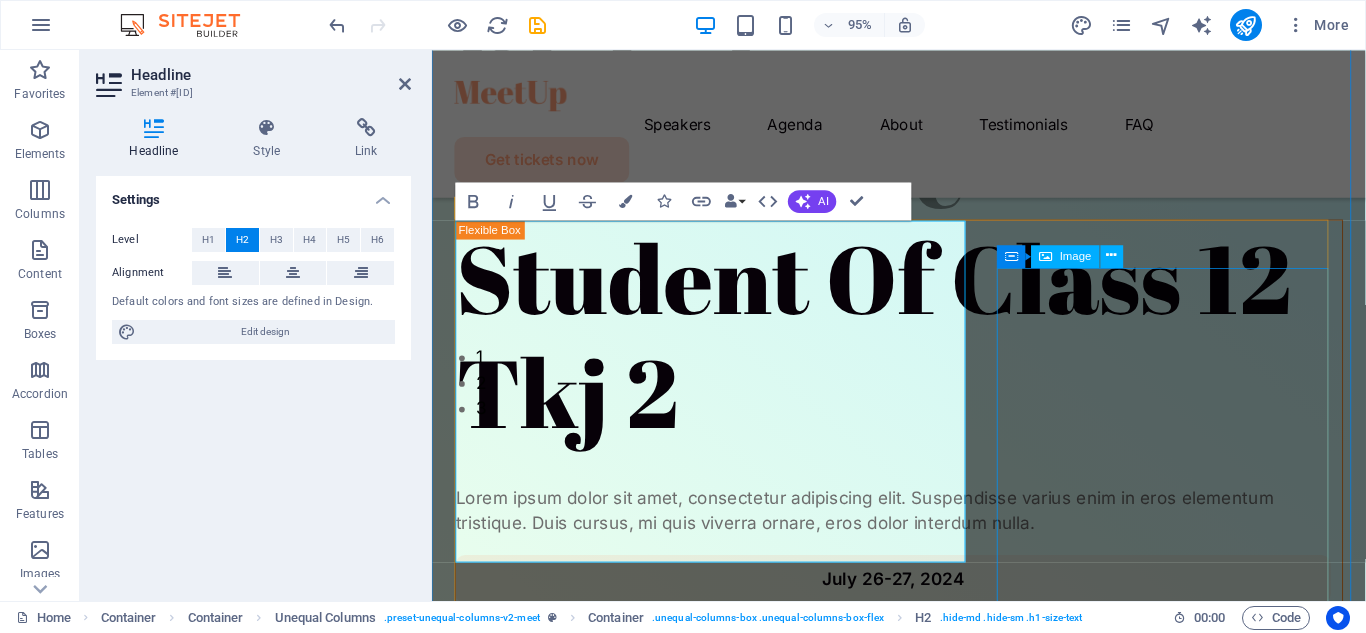click at bounding box center [923, 1095] 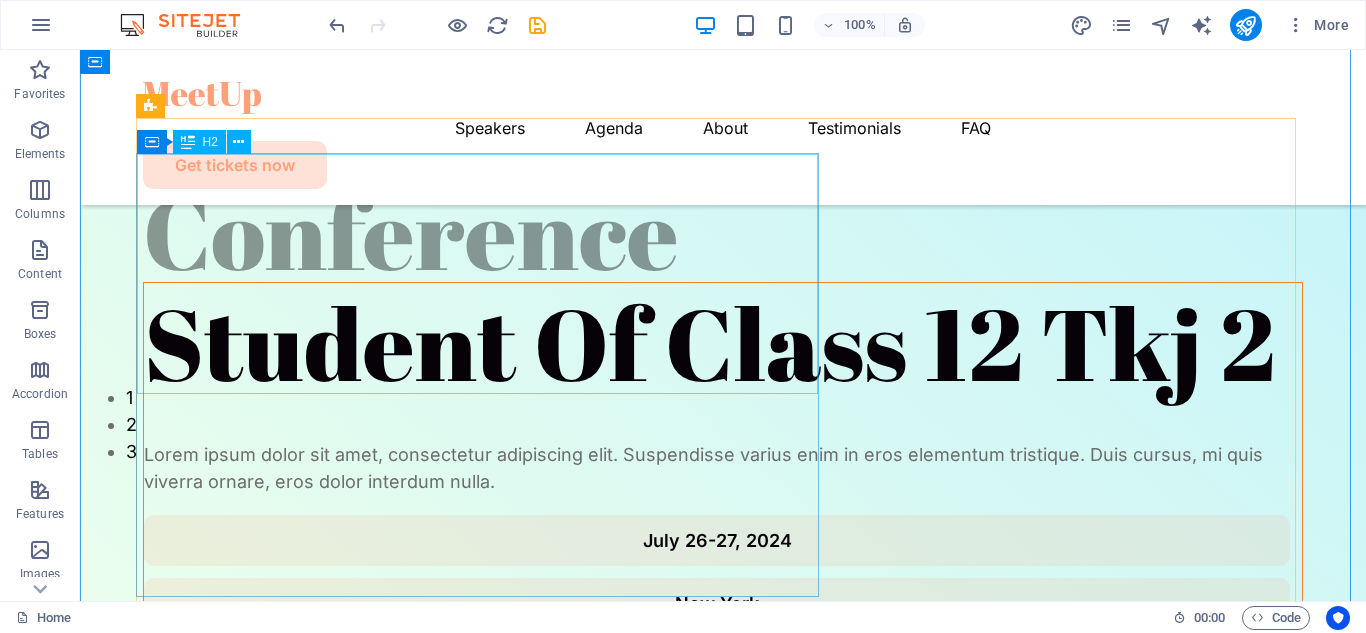 scroll, scrollTop: 300, scrollLeft: 0, axis: vertical 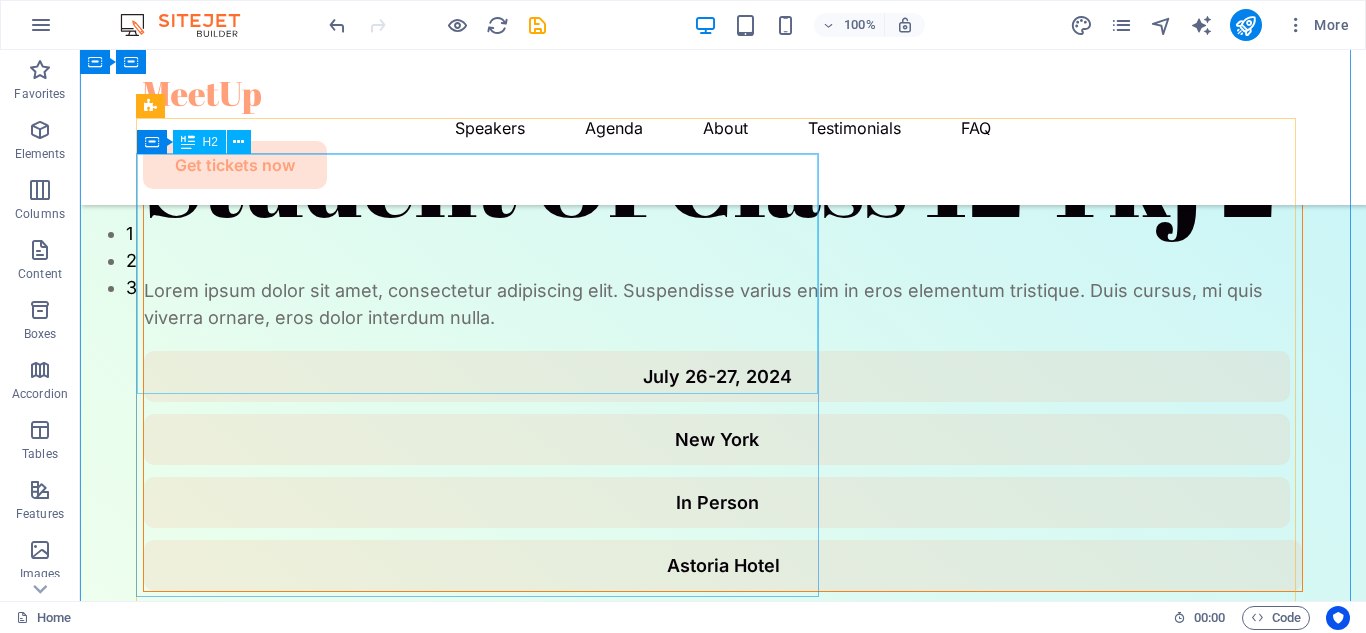 click on "Student Of Class 12 Tkj 2" at bounding box center (723, 179) 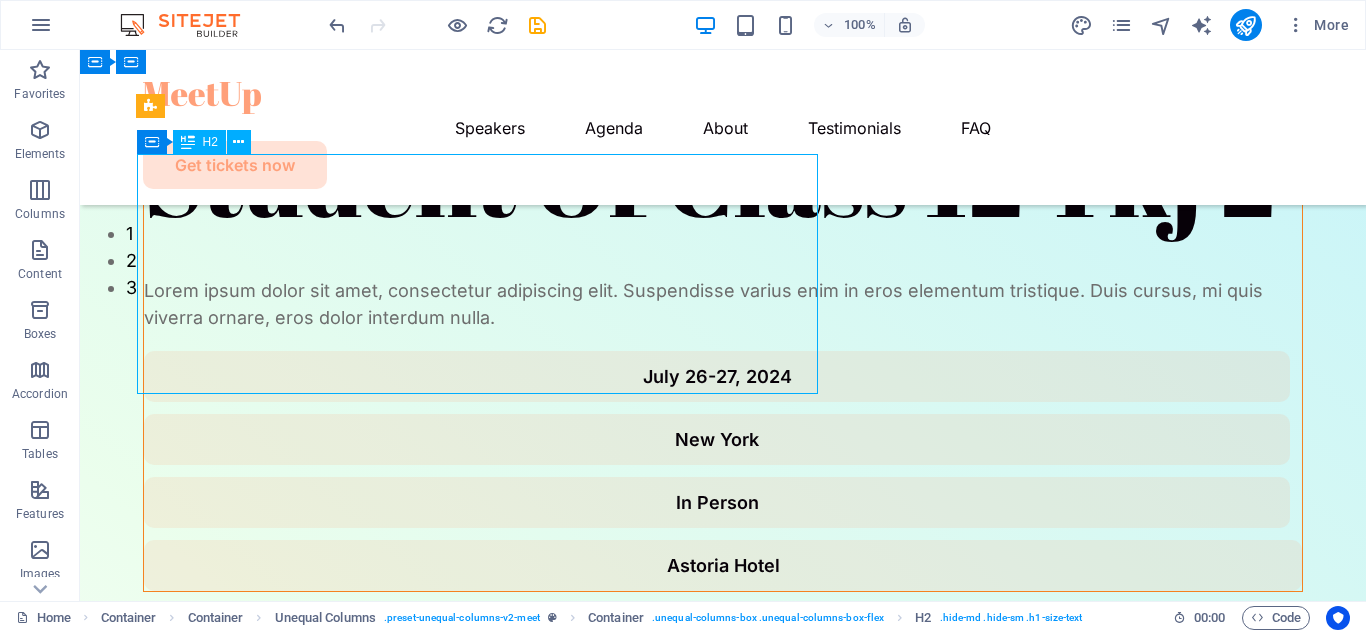 click on "Student Of Class 12 Tkj 2" at bounding box center [723, 179] 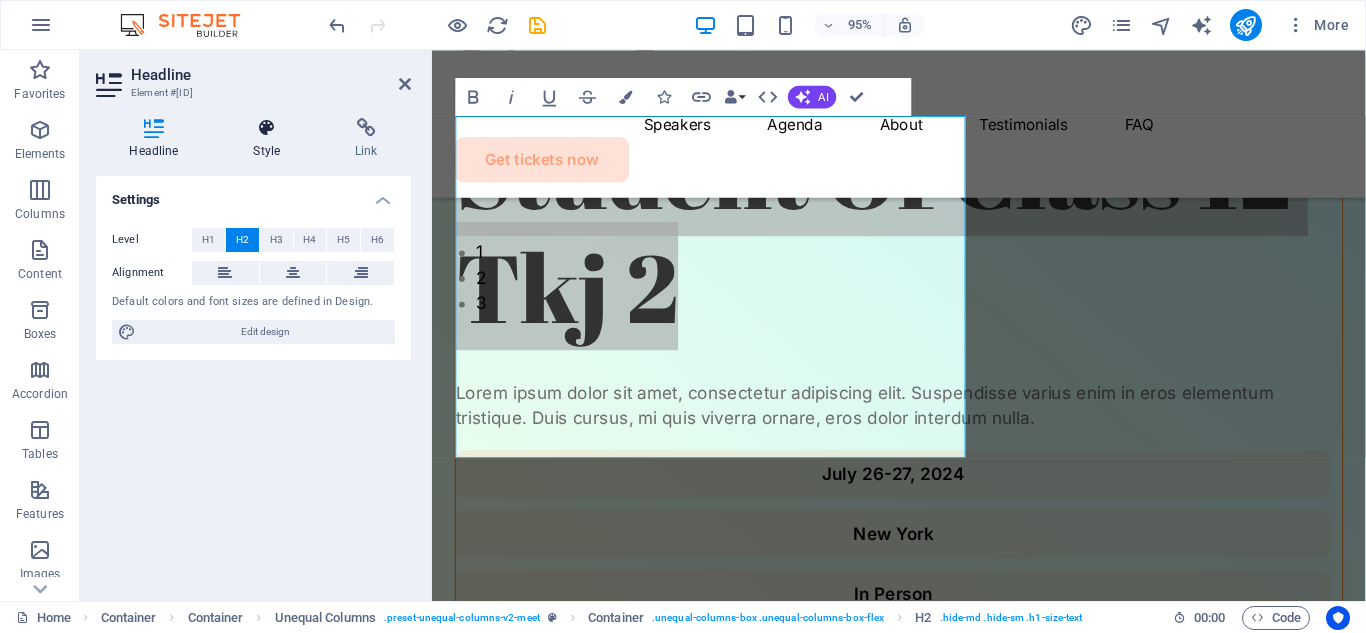 click on "Style" at bounding box center [271, 139] 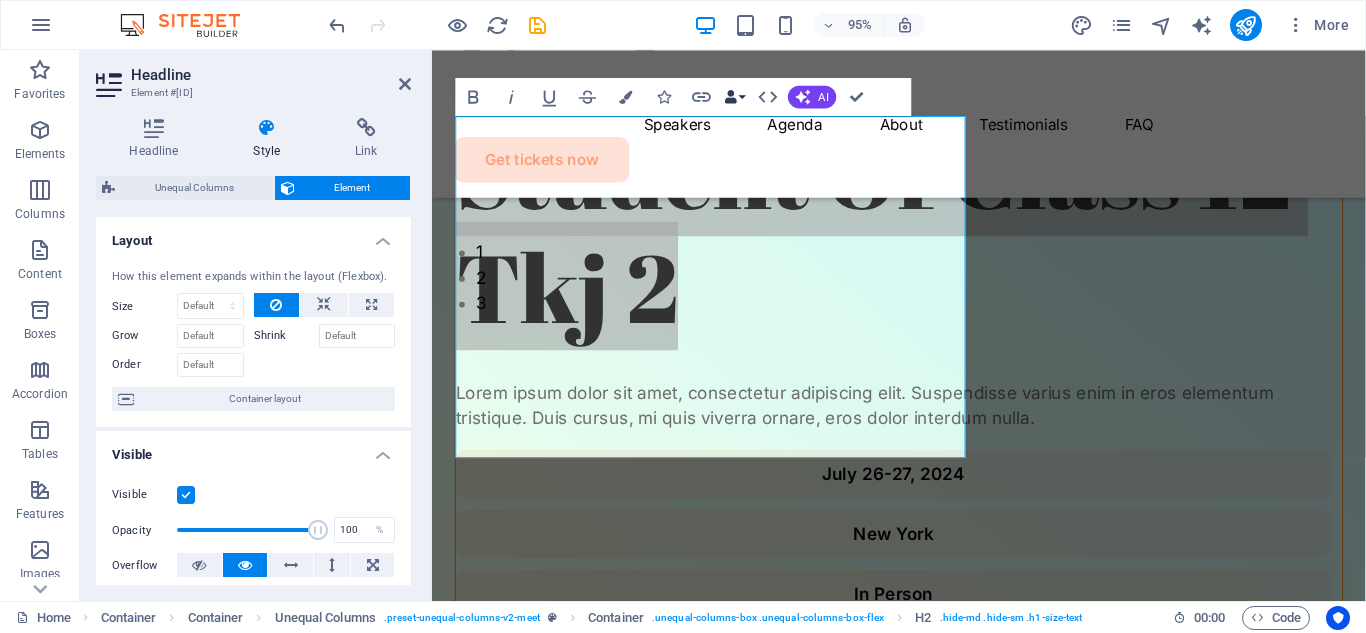 click on "Data Bindings" at bounding box center (735, 97) 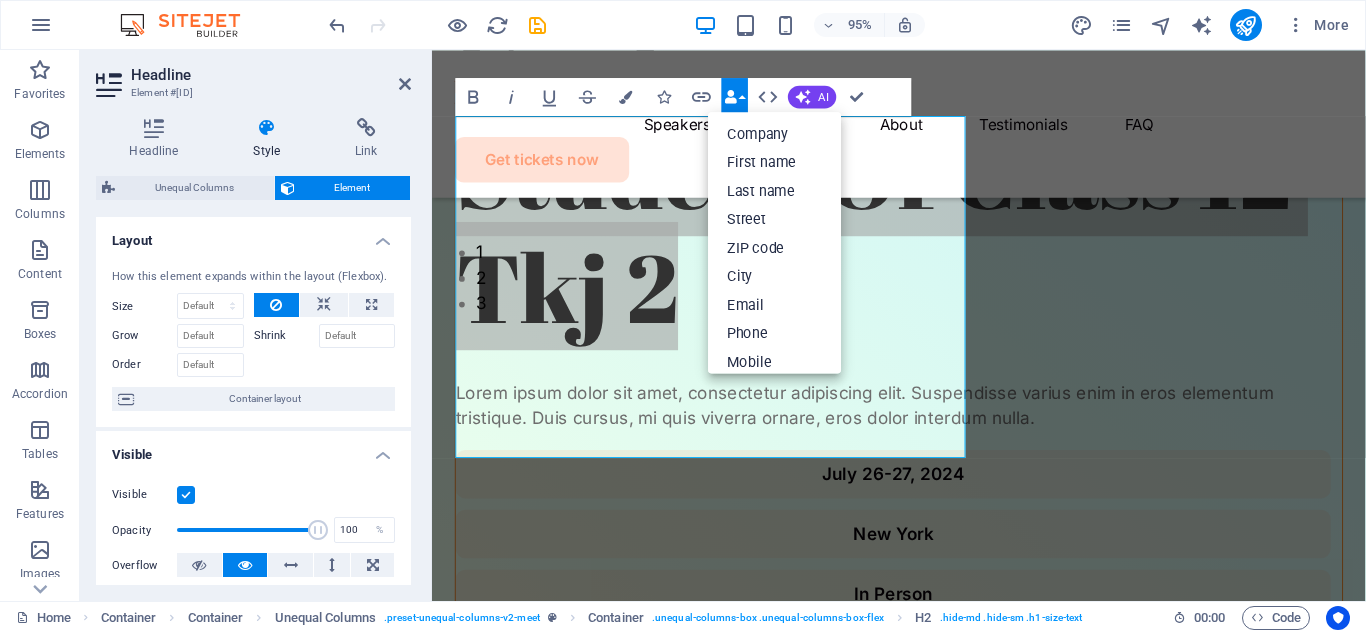 click on "95% More" at bounding box center (841, 25) 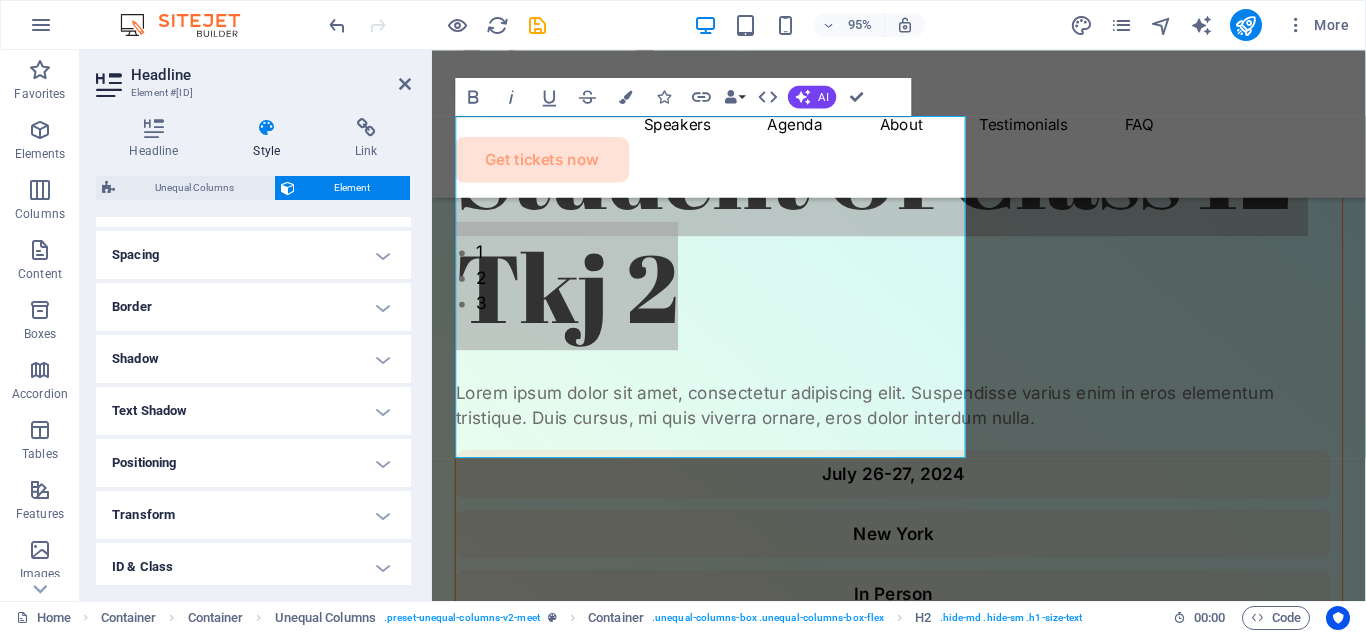 scroll, scrollTop: 0, scrollLeft: 0, axis: both 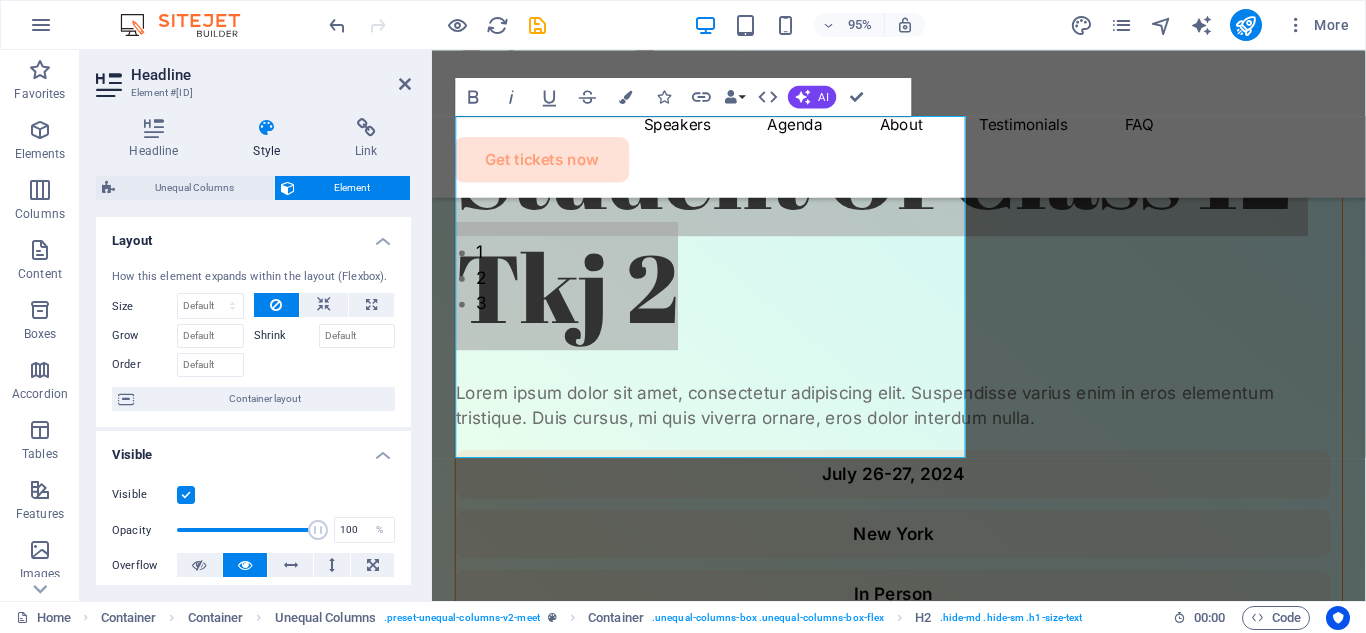 click on "95% More" at bounding box center (841, 25) 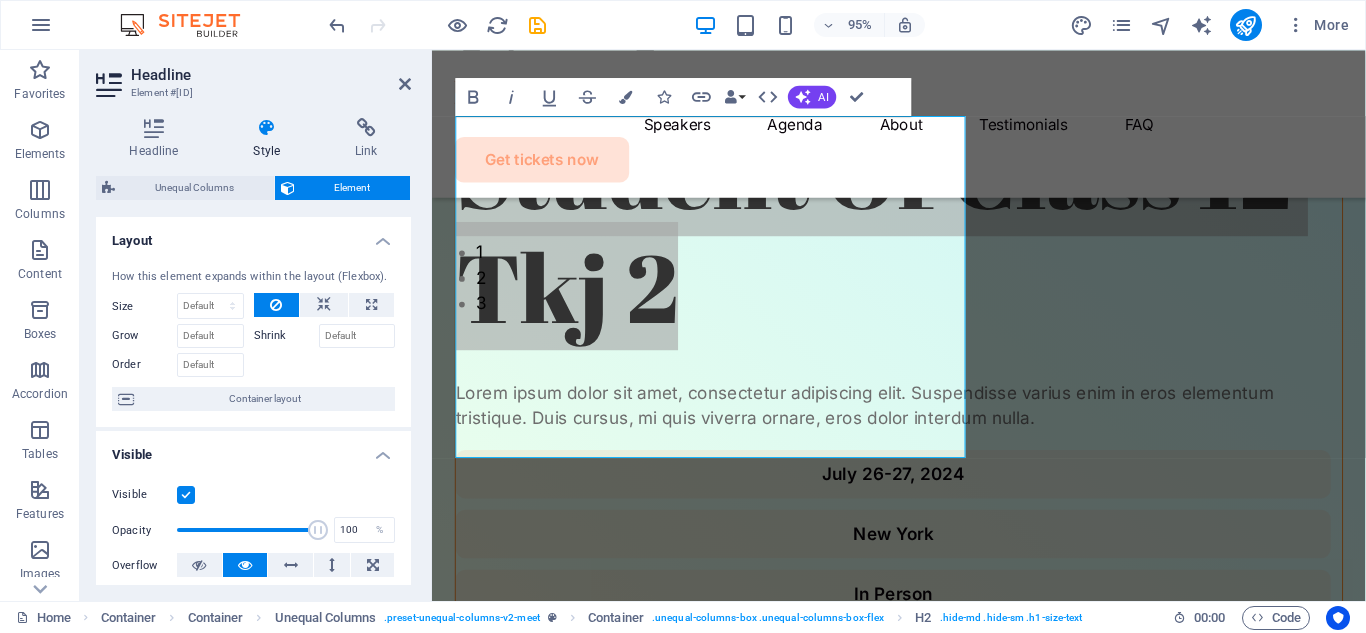 click on "95% More" at bounding box center (841, 25) 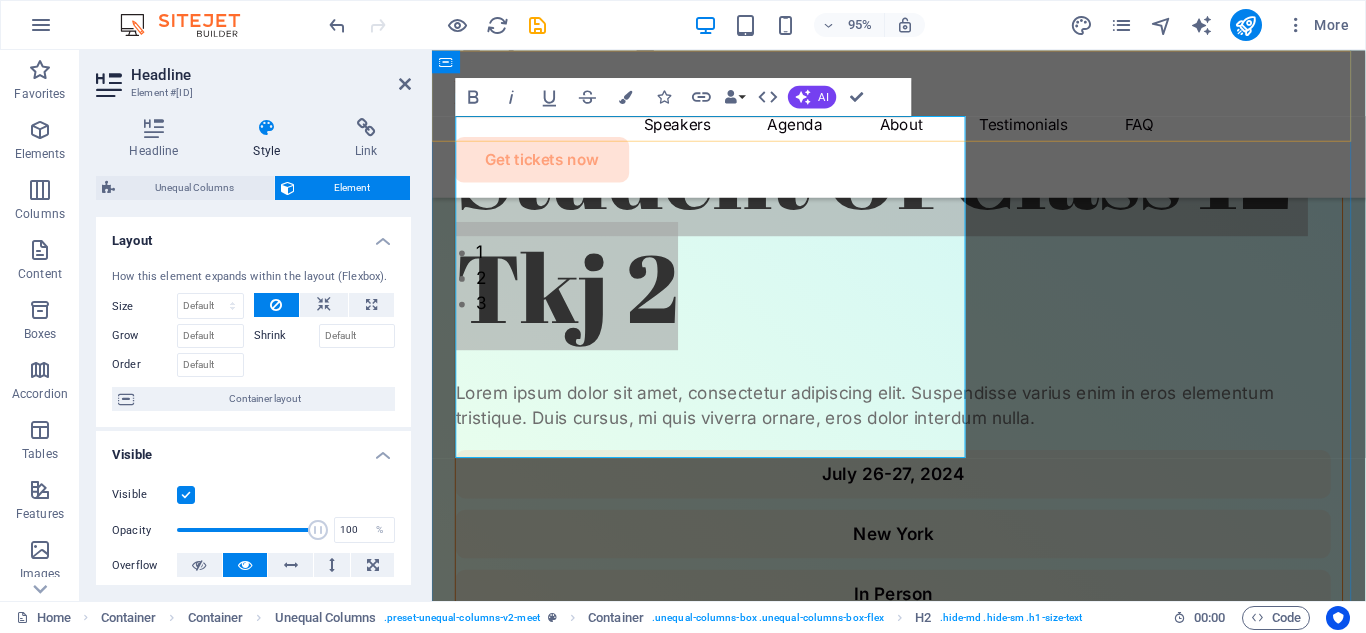 click on "Speakers Agenda About Testimonials FAQ Get tickets now" at bounding box center (923, 127) 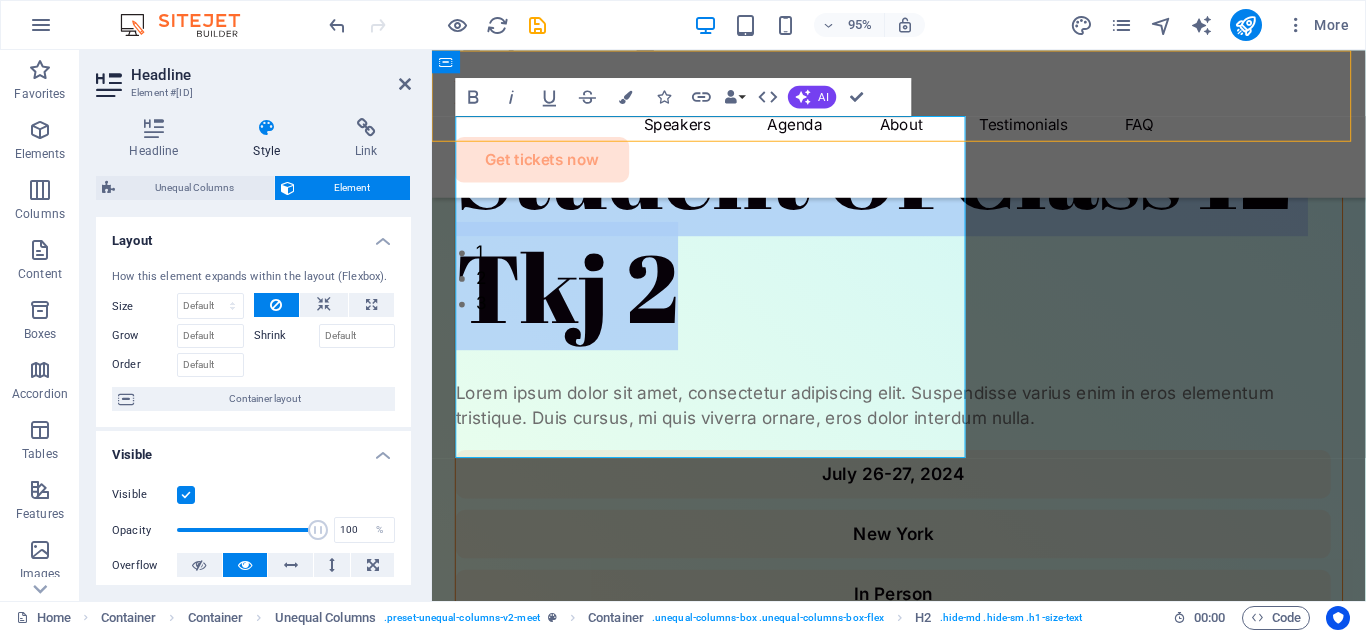 click on "Speakers Agenda About Testimonials FAQ Get tickets now" at bounding box center [923, 127] 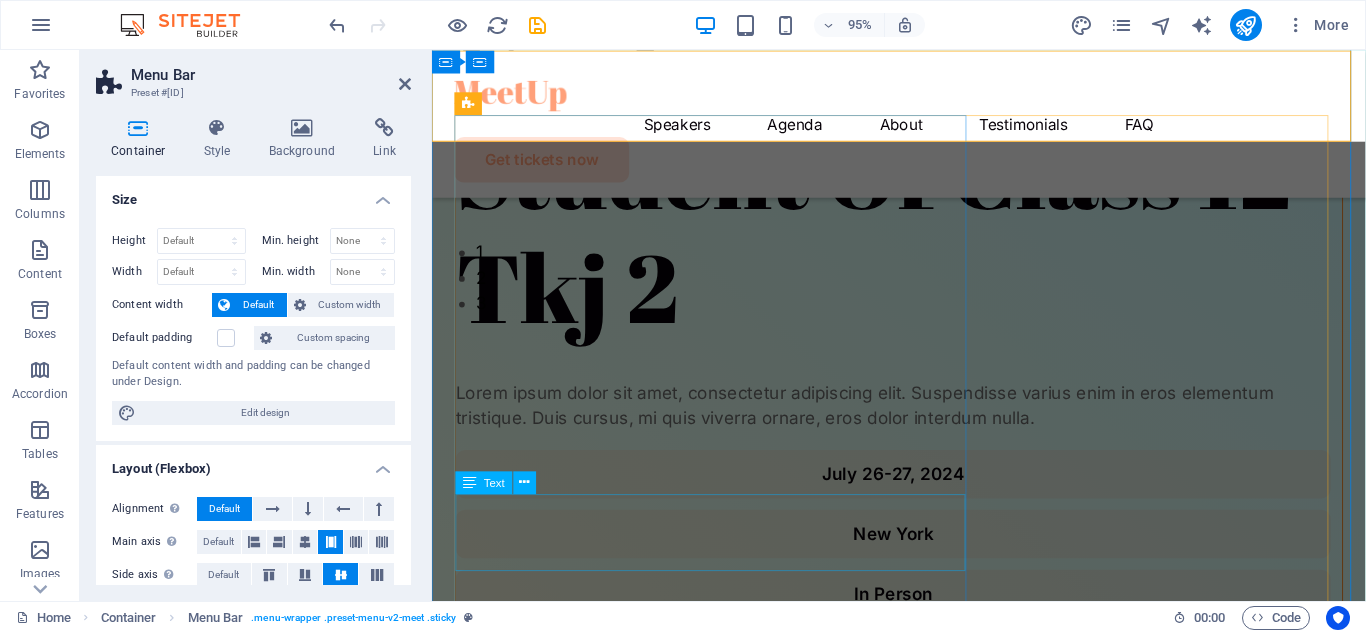 click on "Lorem ipsum dolor sit amet, consectetur adipiscing elit. Suspendisse varius enim in eros elementum tristique. Duis cursus, mi quis viverra ornare, eros dolor interdum nulla." at bounding box center (923, 424) 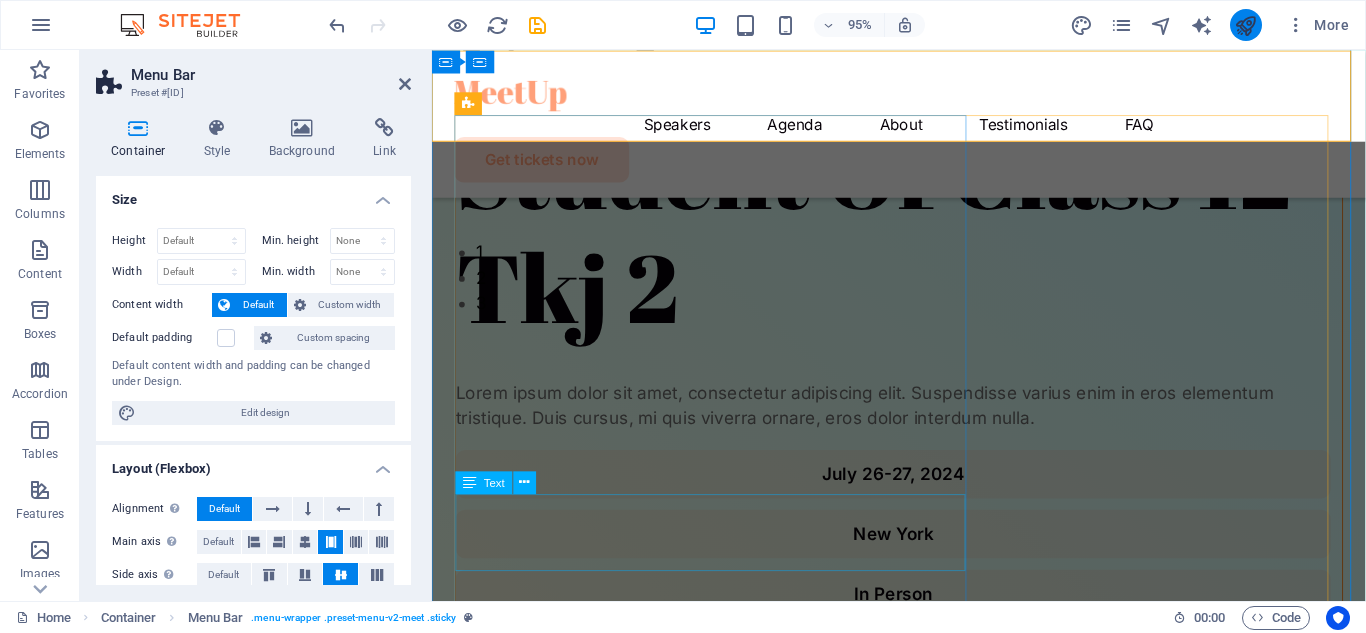 click at bounding box center [1245, 25] 